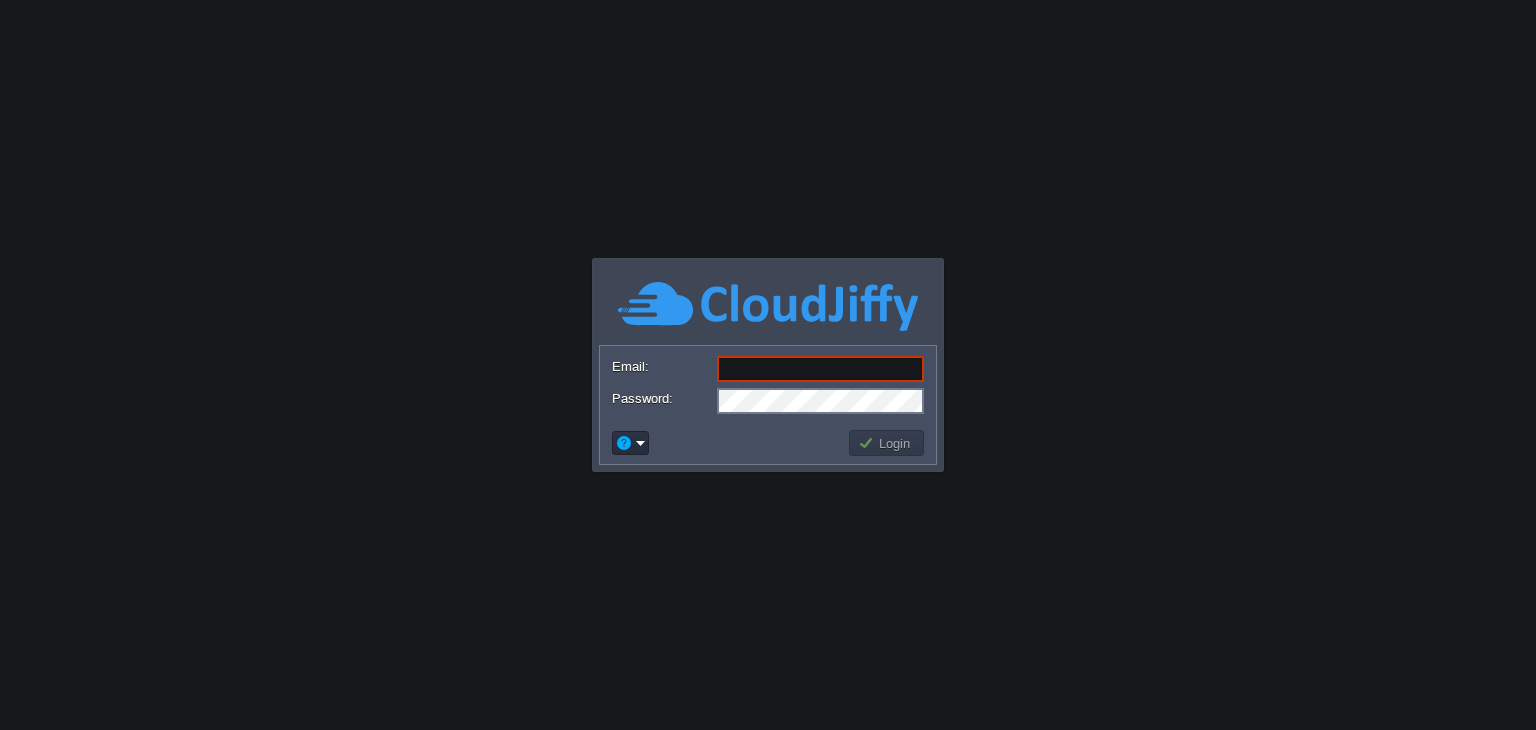 scroll, scrollTop: 0, scrollLeft: 0, axis: both 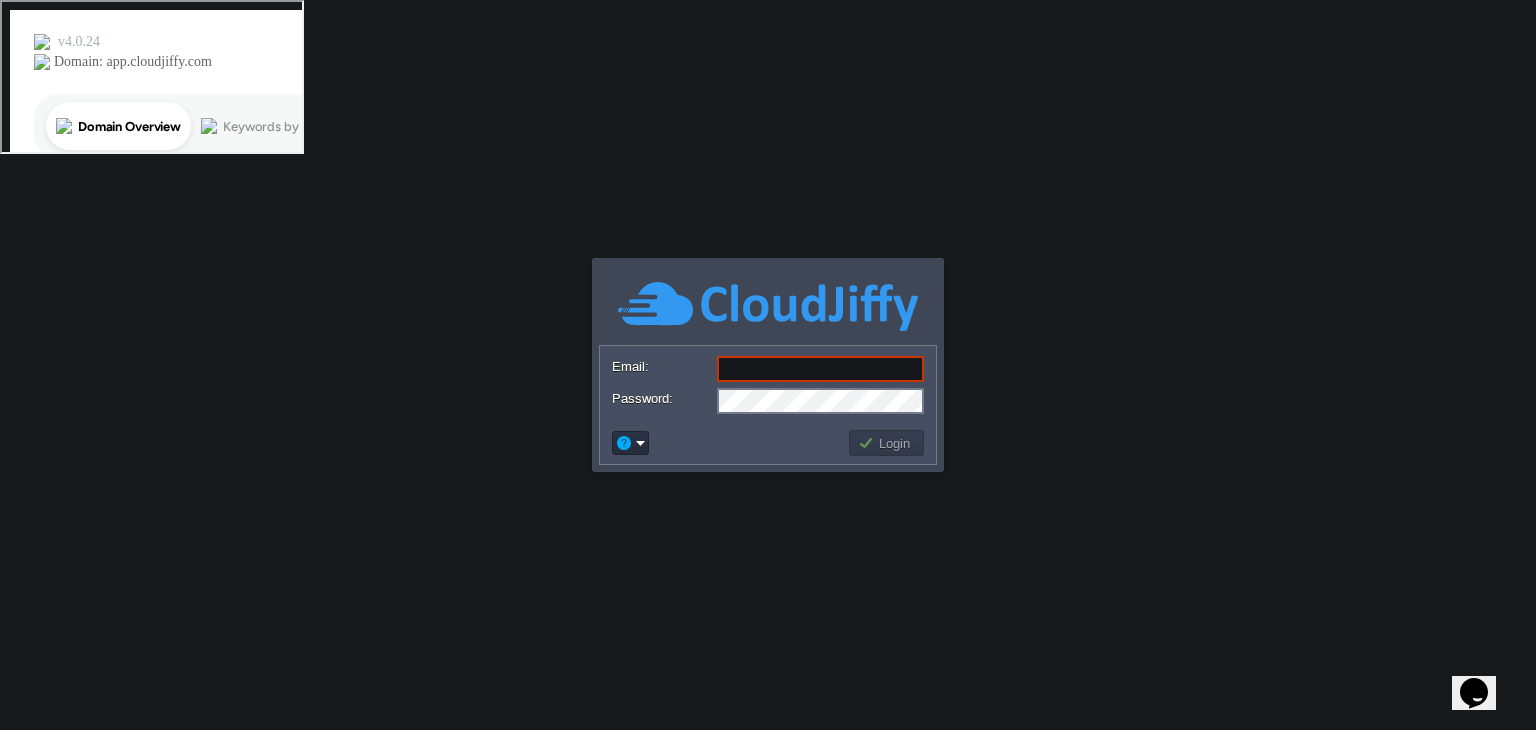 paste on "clearskinindia@[EXAMPLE.COM]" 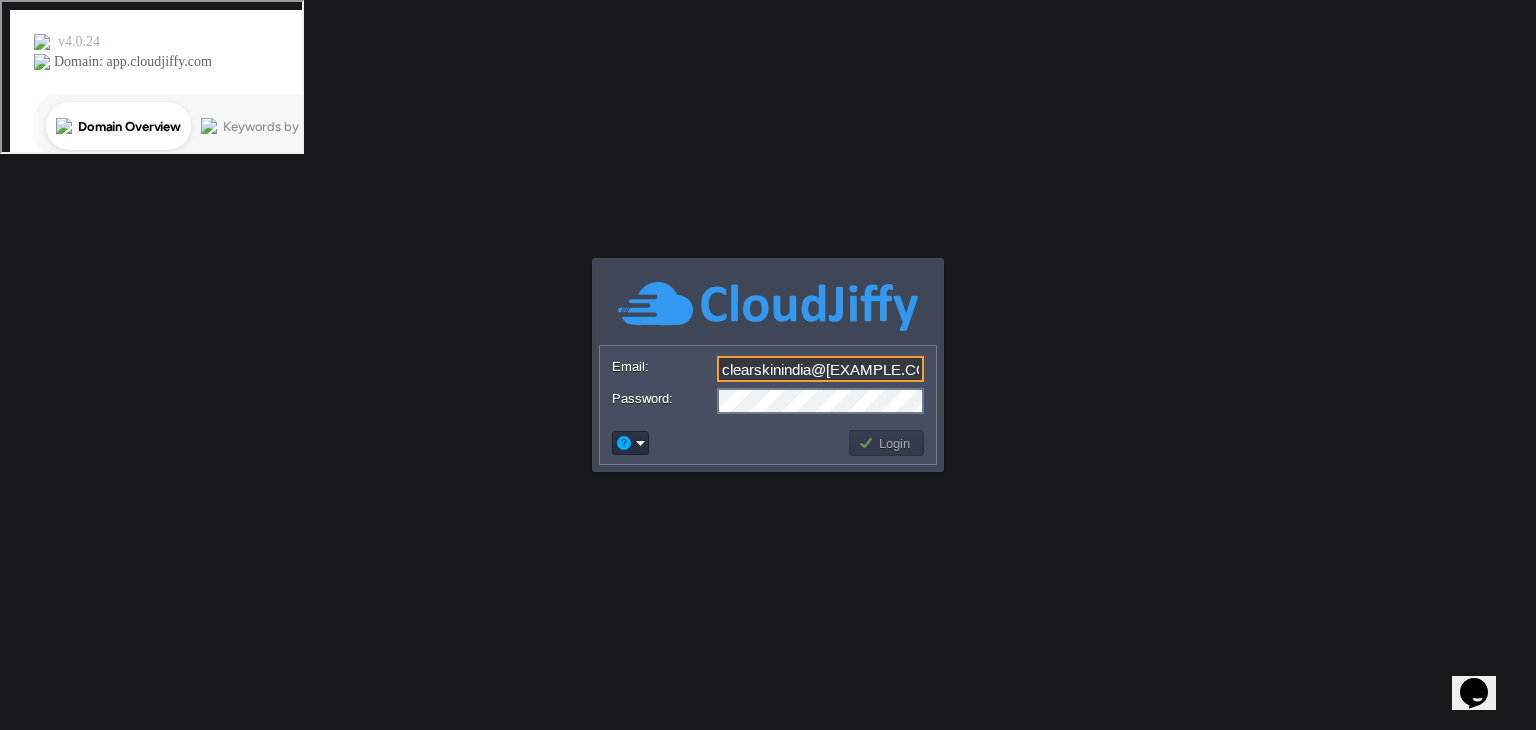 type on "clearskinindia@[EXAMPLE.COM]" 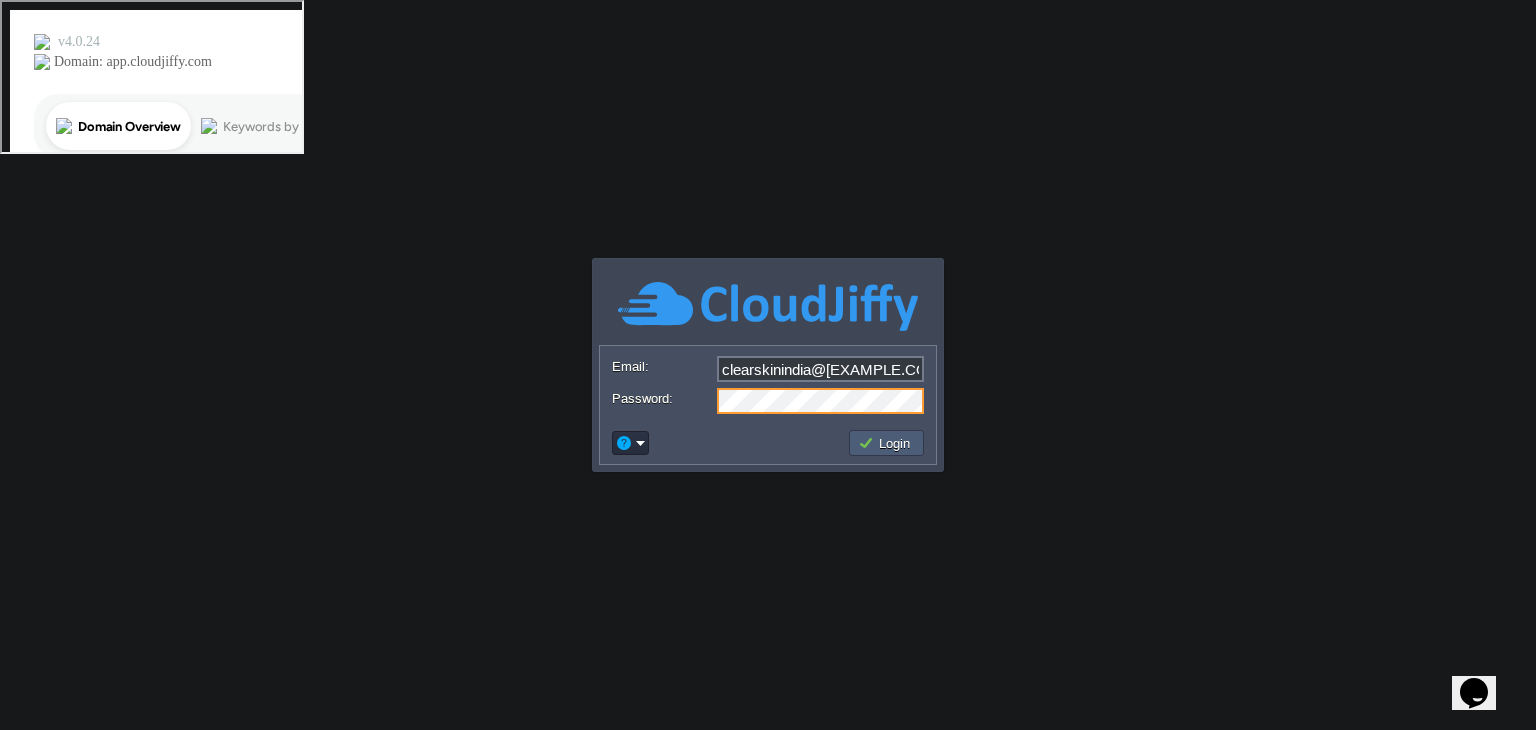 click on "Login" at bounding box center (887, 443) 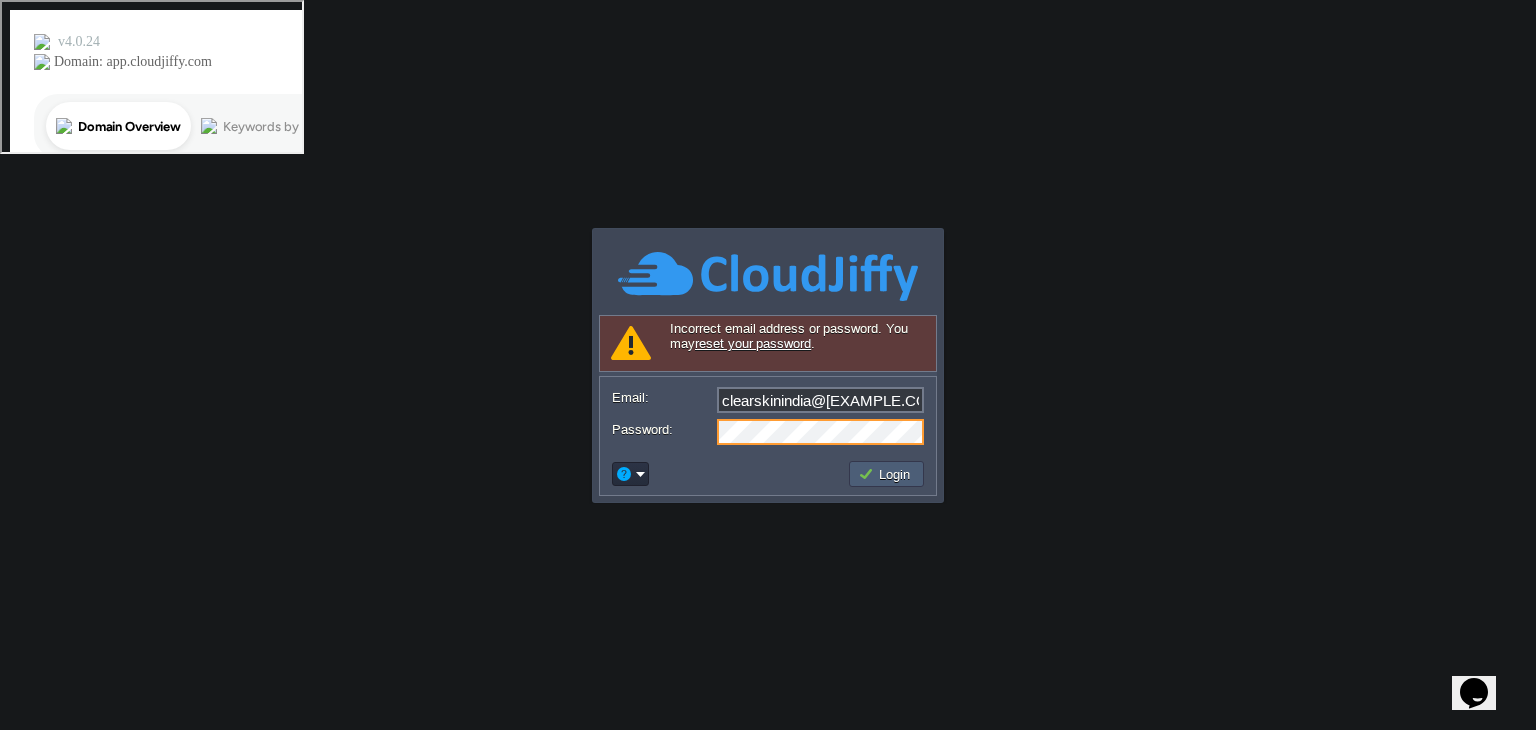 click on "Login" at bounding box center (887, 474) 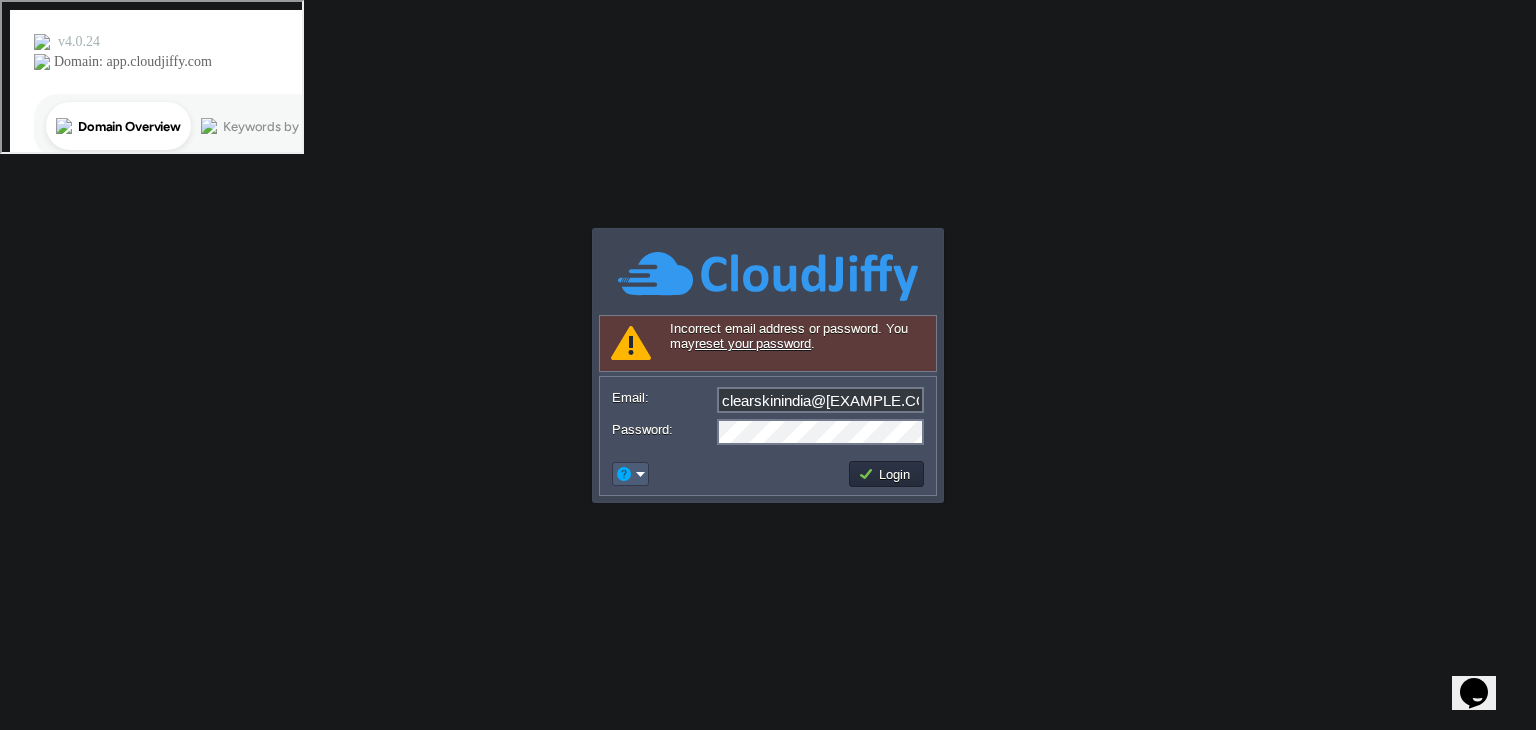 click at bounding box center (630, 474) 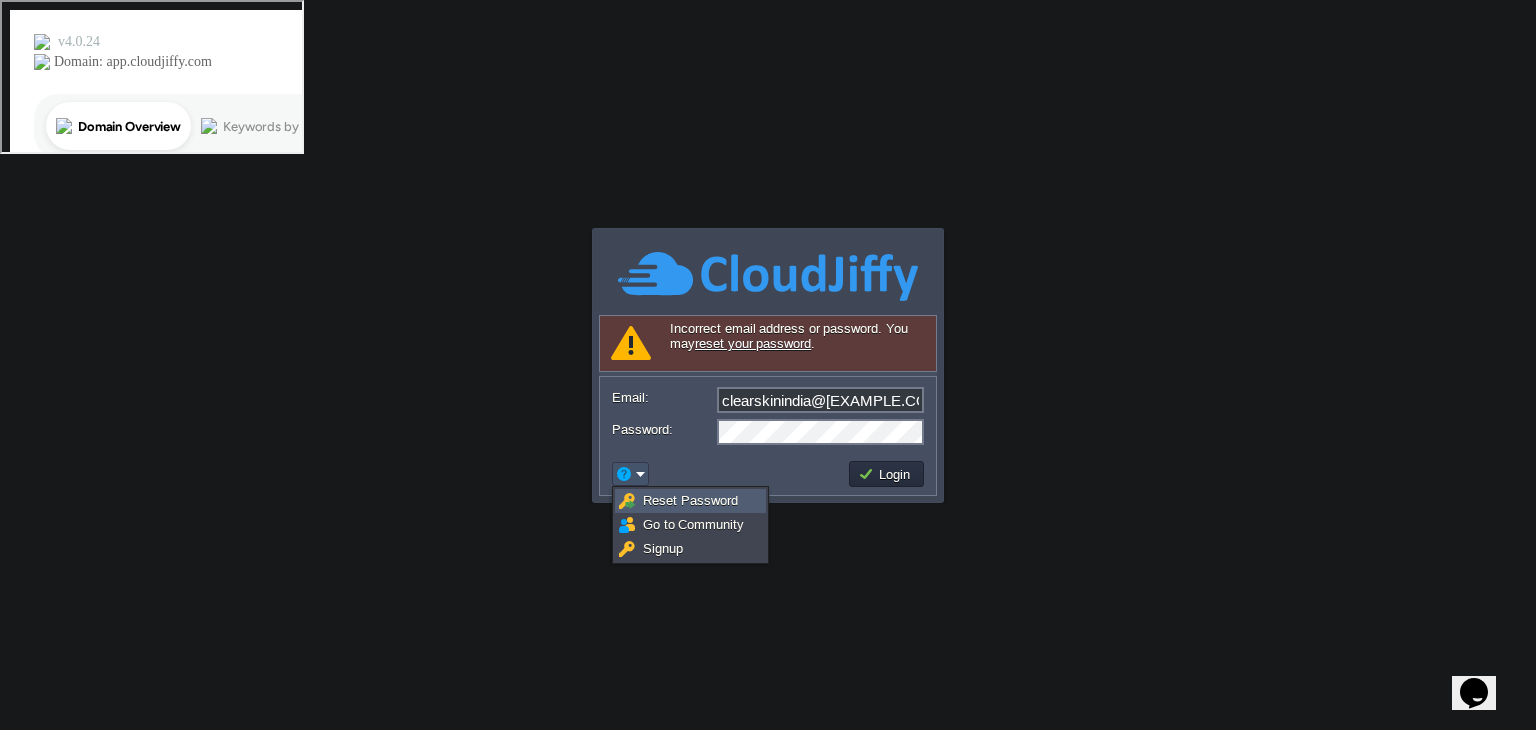 click on "Reset Password" at bounding box center (690, 500) 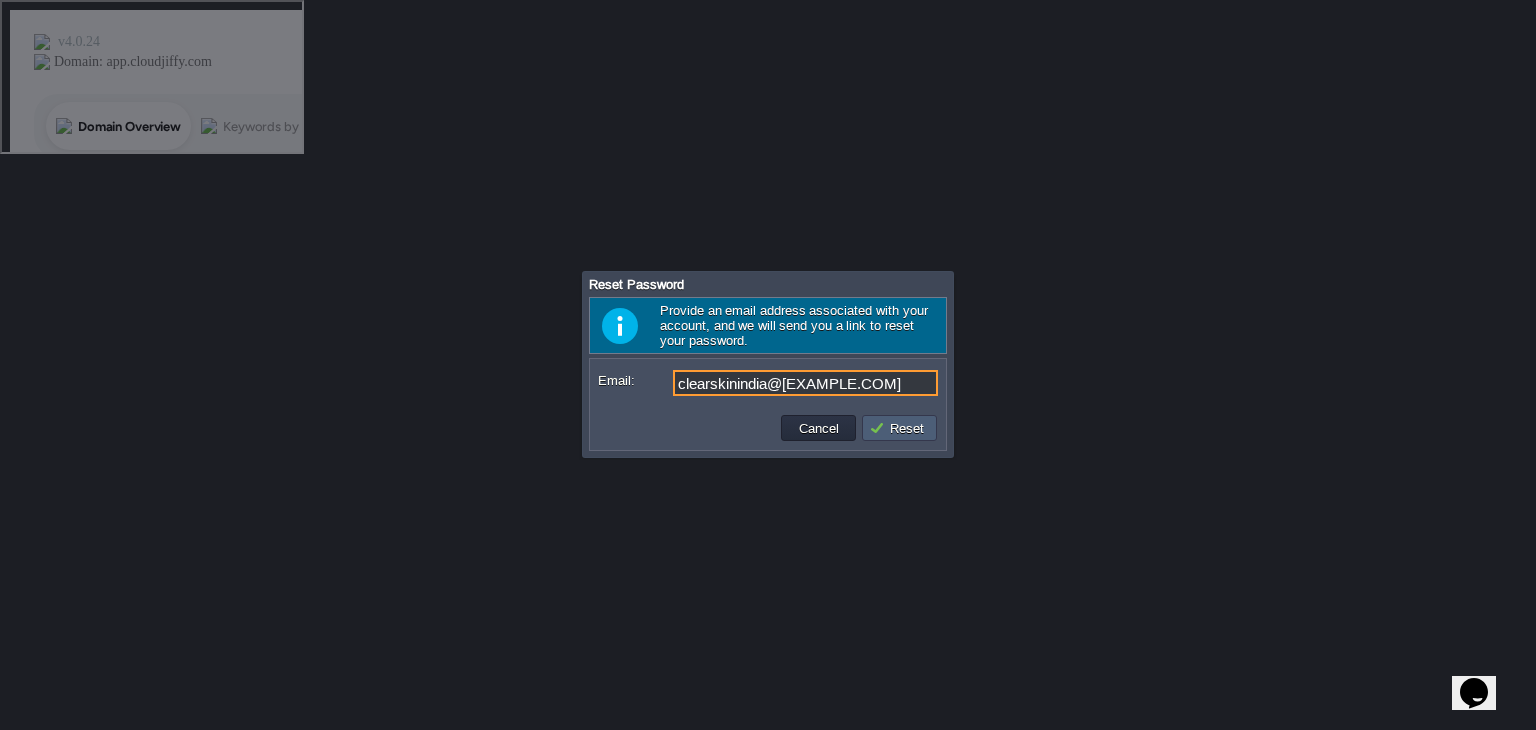 click on "Reset" at bounding box center [899, 428] 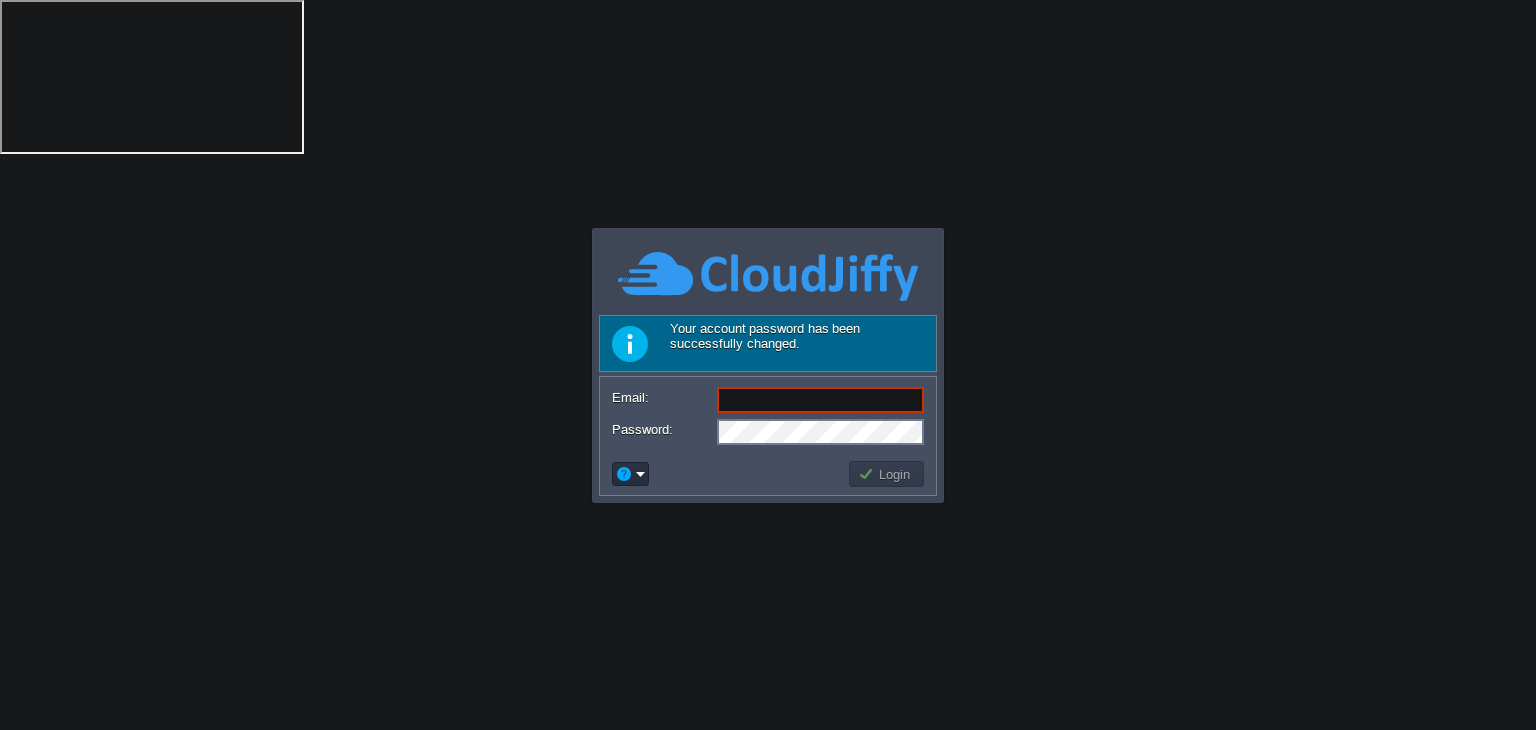 scroll, scrollTop: 0, scrollLeft: 0, axis: both 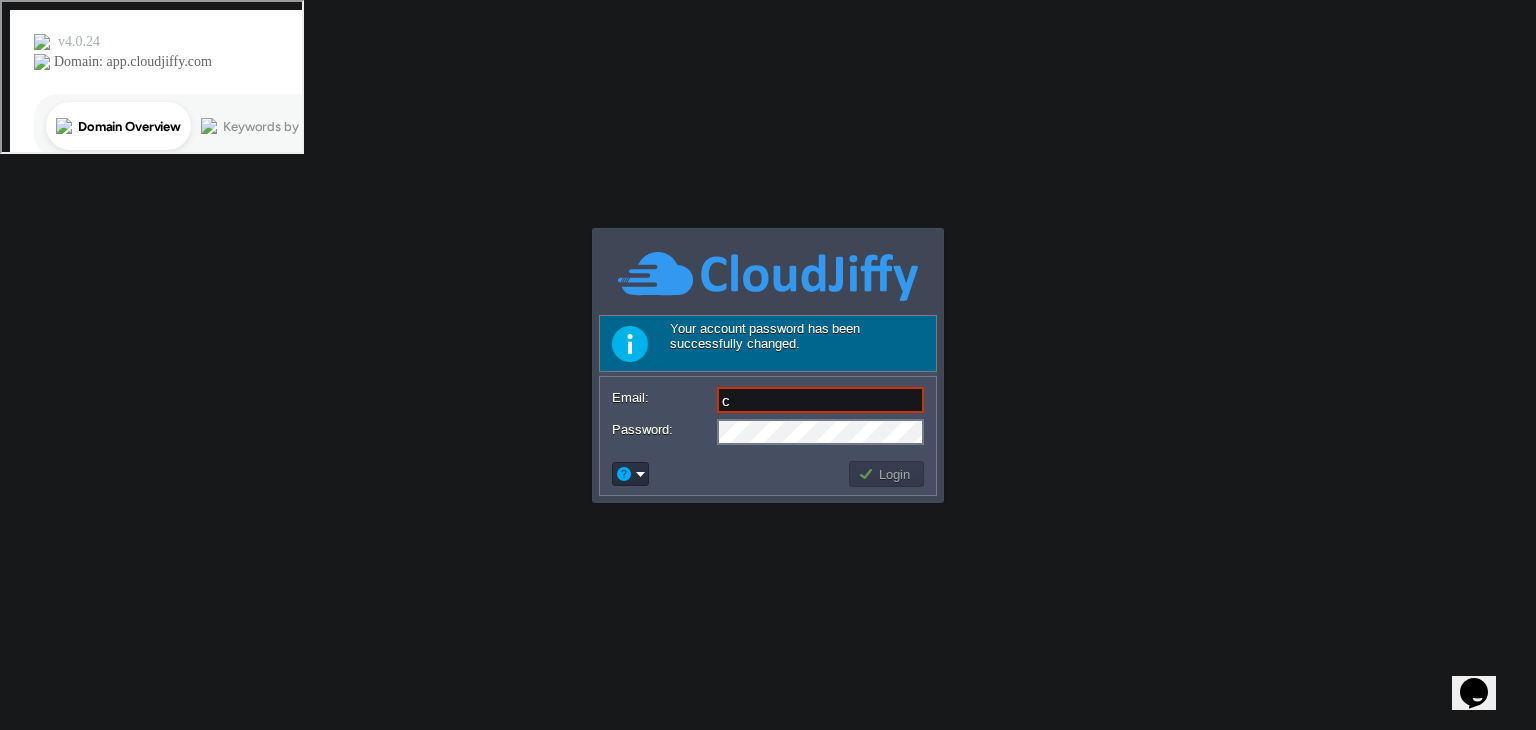 type on "clearskinindia@[EXAMPLE.COM]" 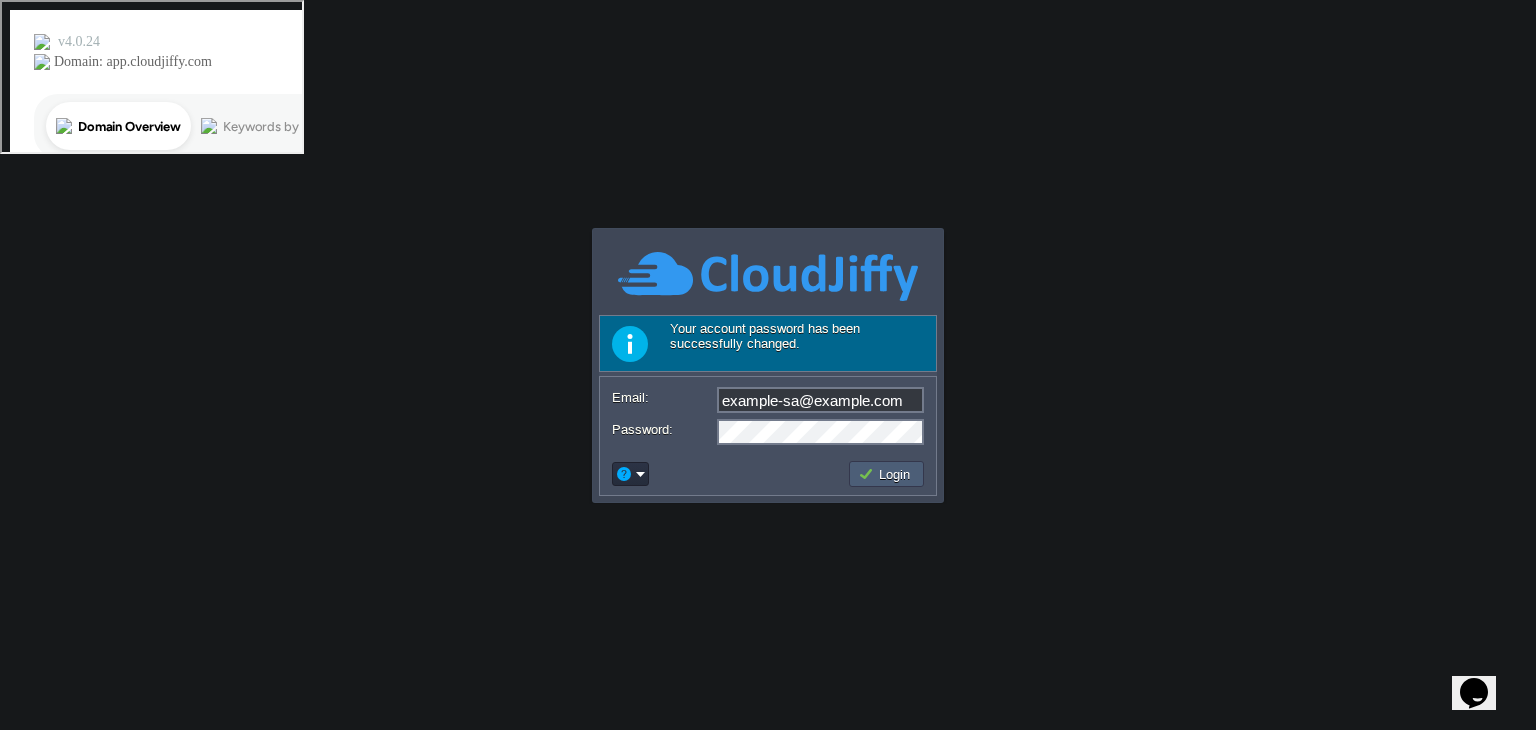 click on "Login" at bounding box center (886, 474) 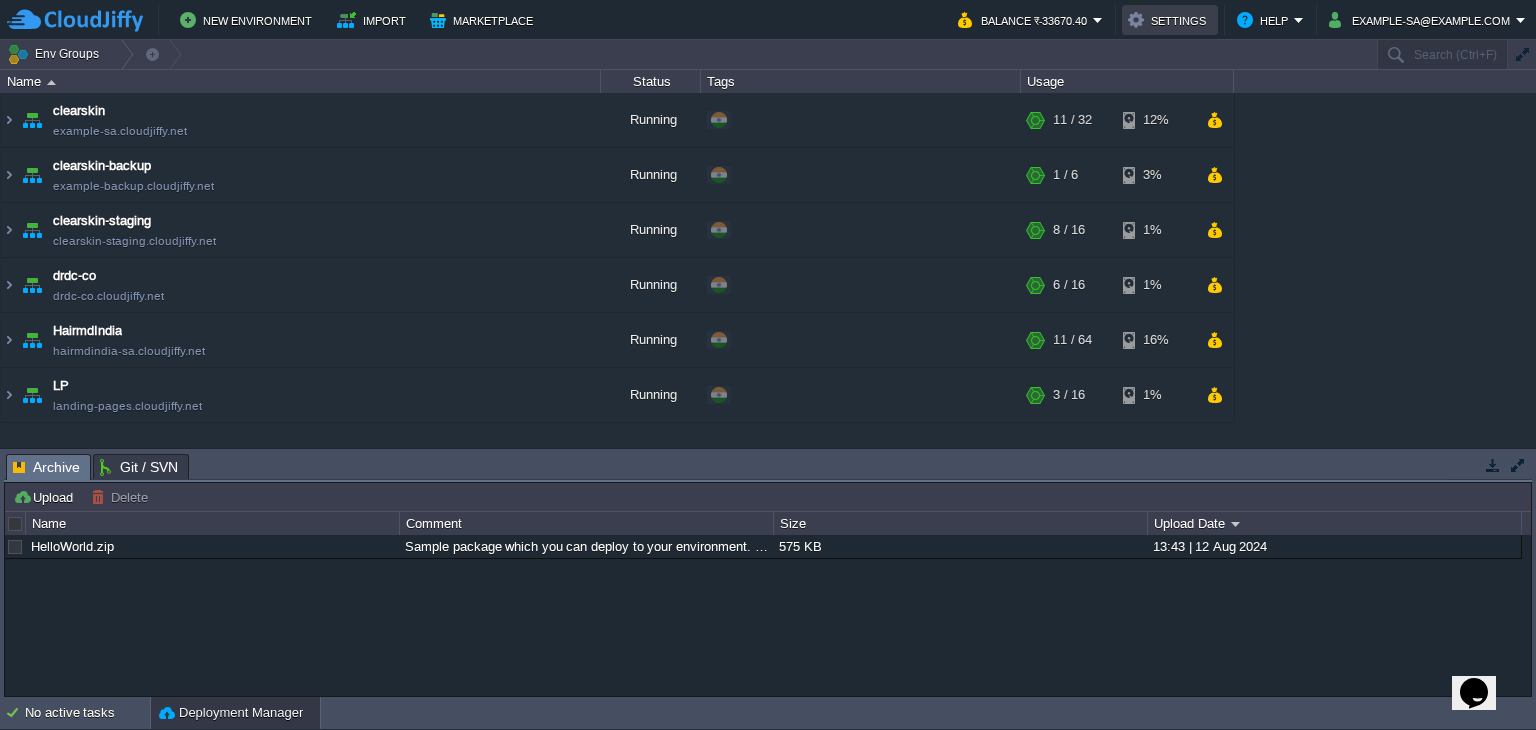 click on "Settings" at bounding box center [1170, 20] 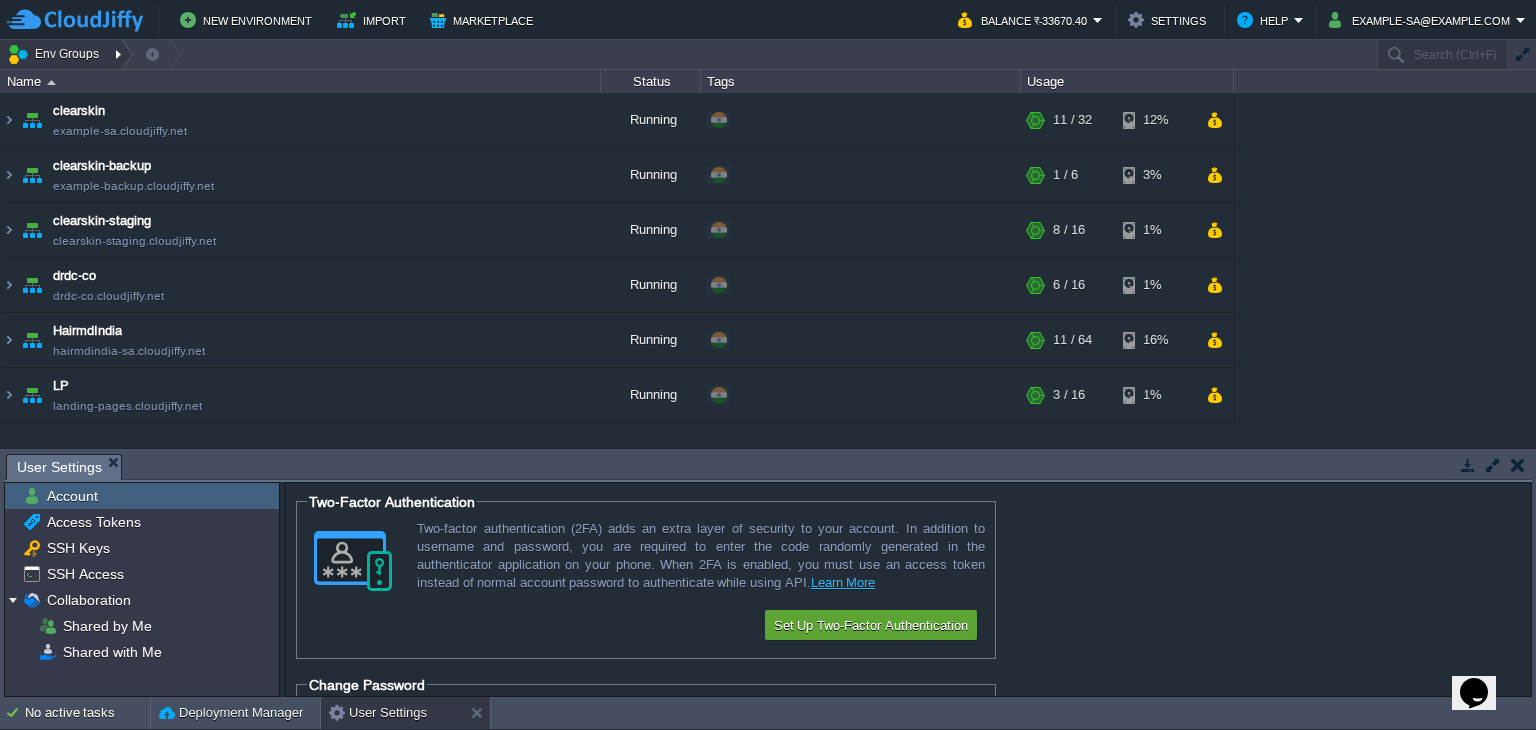 click at bounding box center [120, 54] 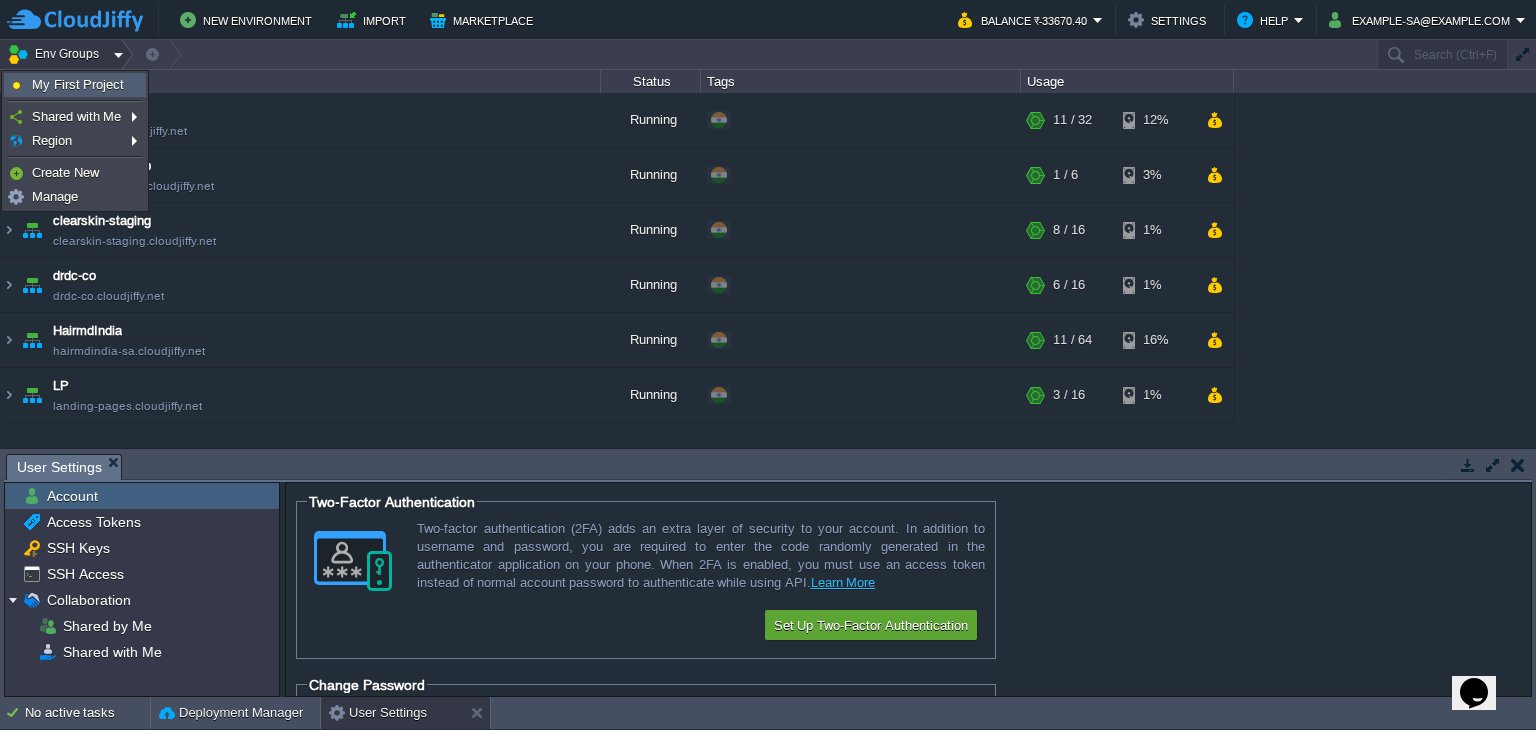 click on "My First Project" at bounding box center [78, 84] 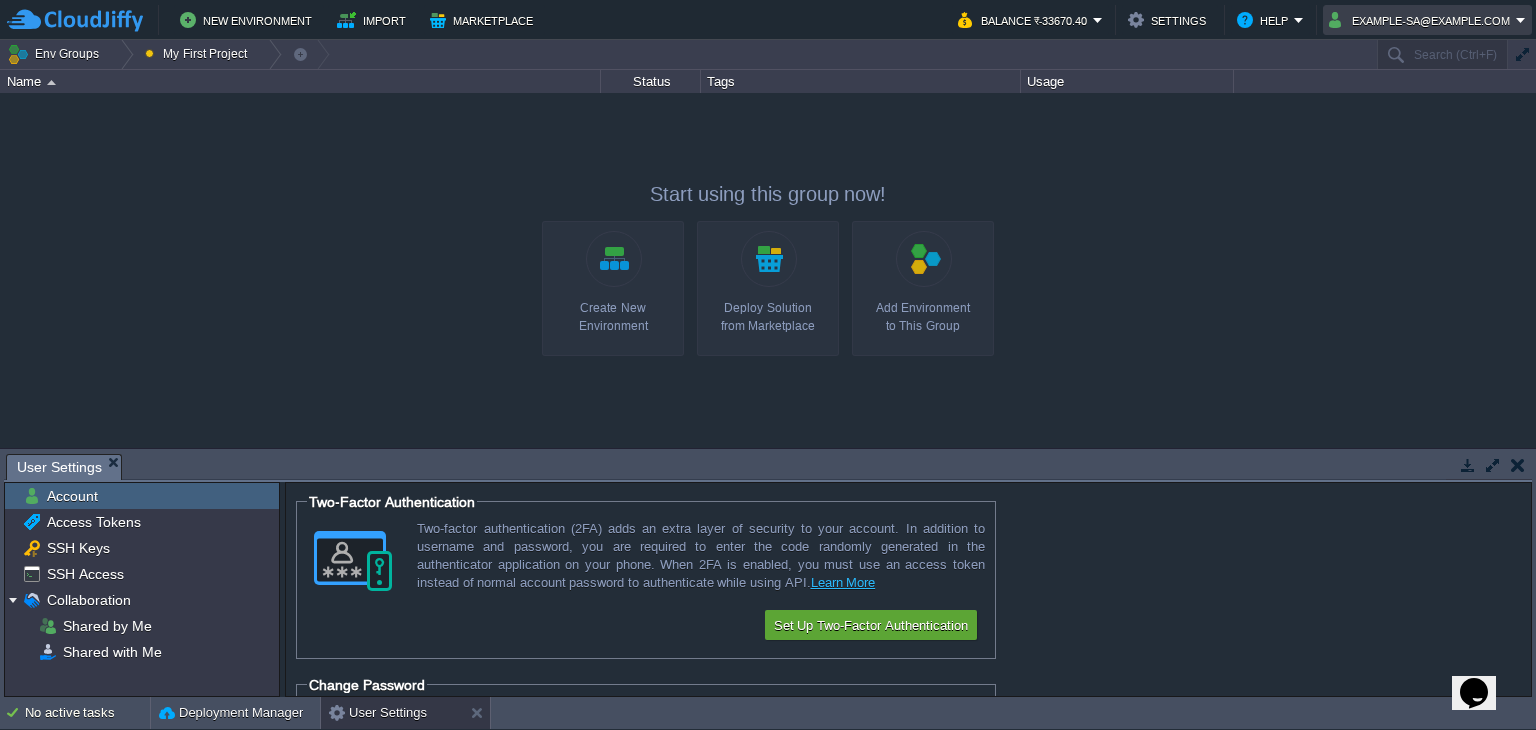 click on "clearskinindia@[EXAMPLE.COM]" at bounding box center (1427, 20) 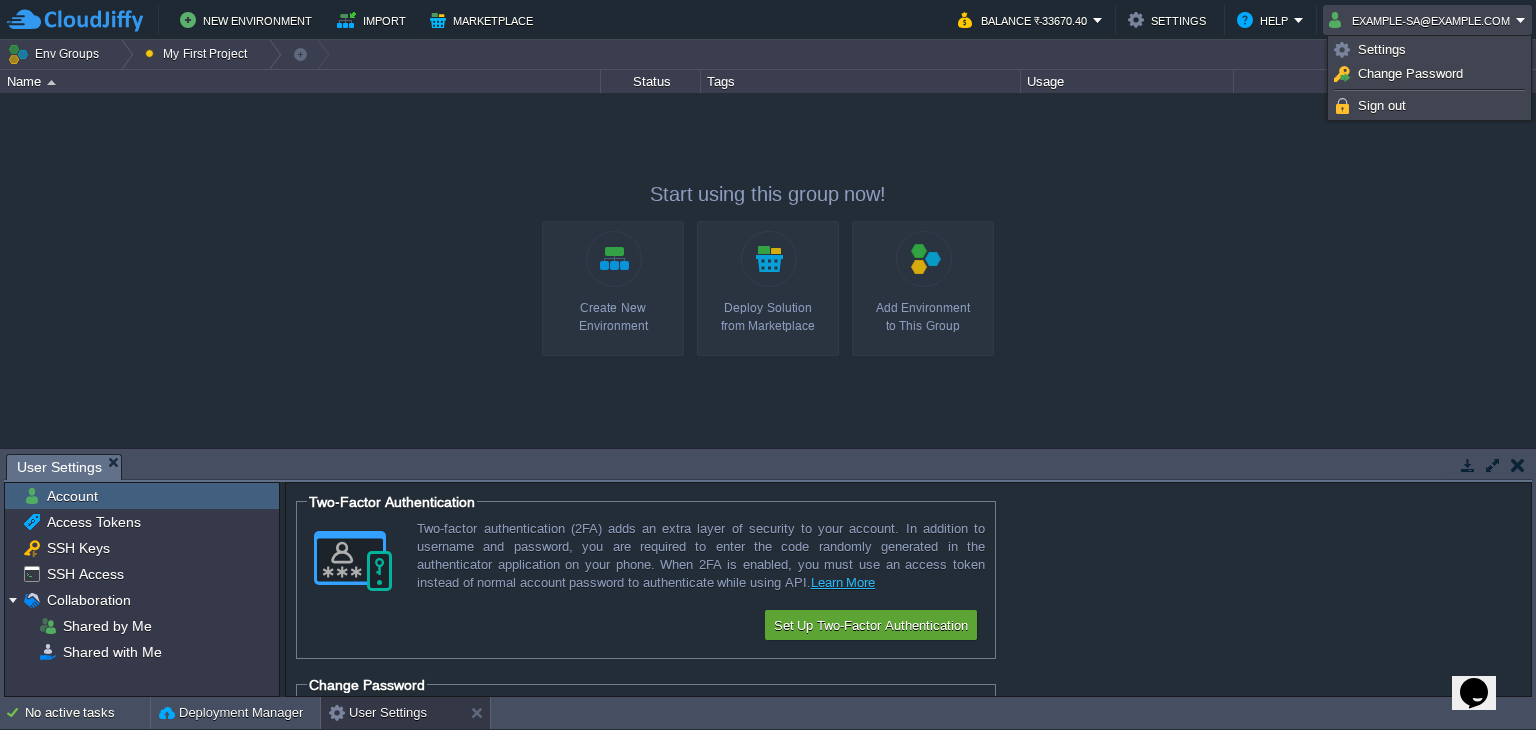 click at bounding box center (75, 20) 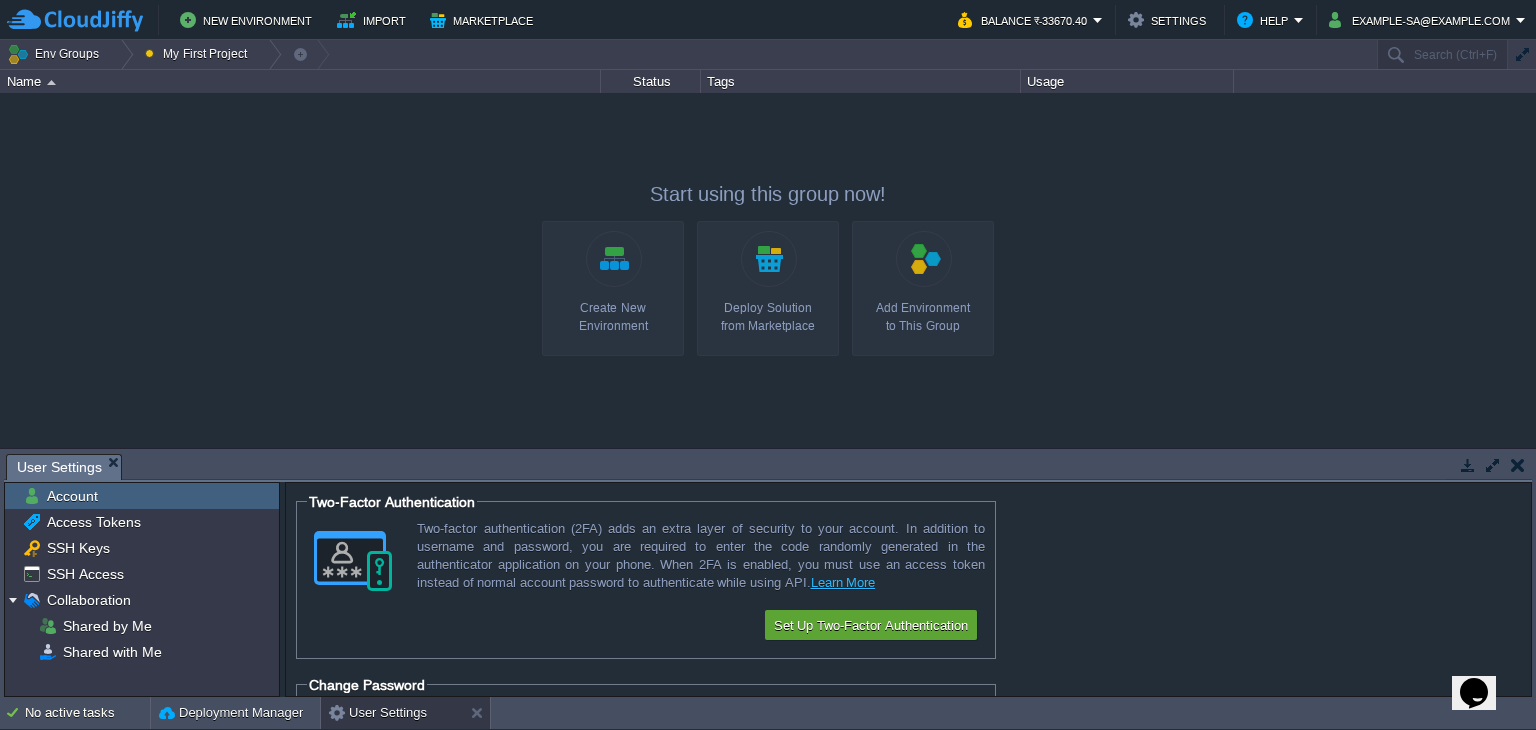click at bounding box center [75, 20] 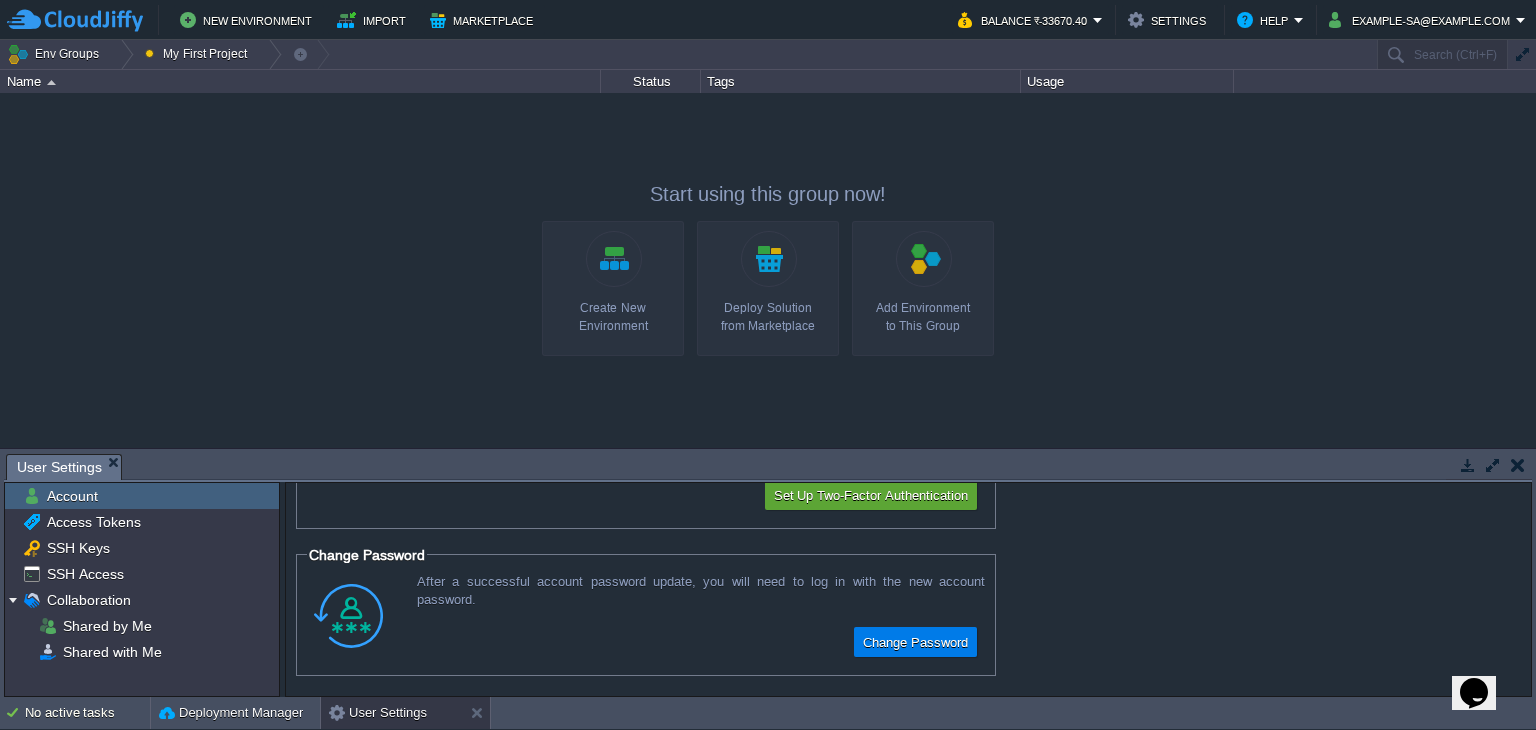 scroll, scrollTop: 0, scrollLeft: 0, axis: both 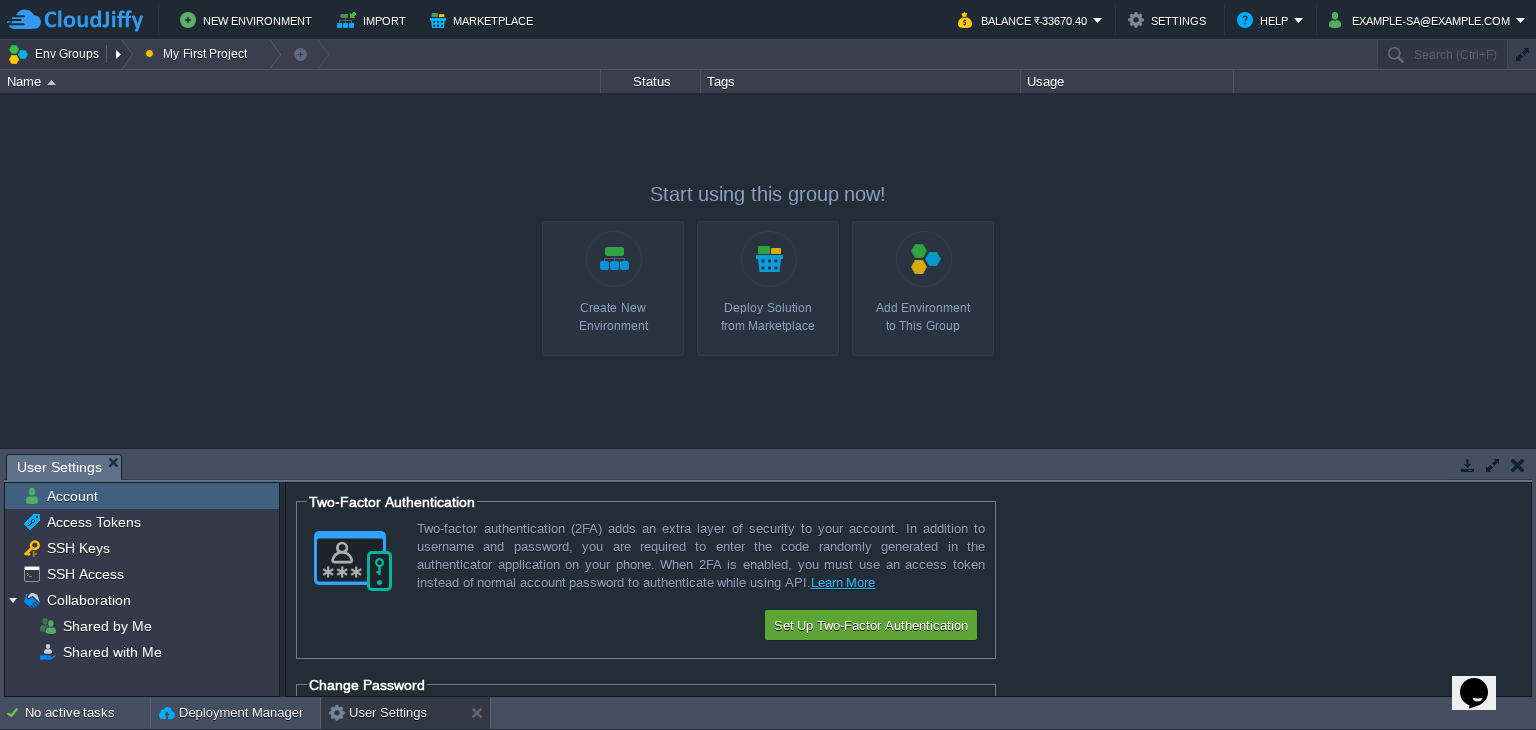click on "Env Groups" at bounding box center (56, 54) 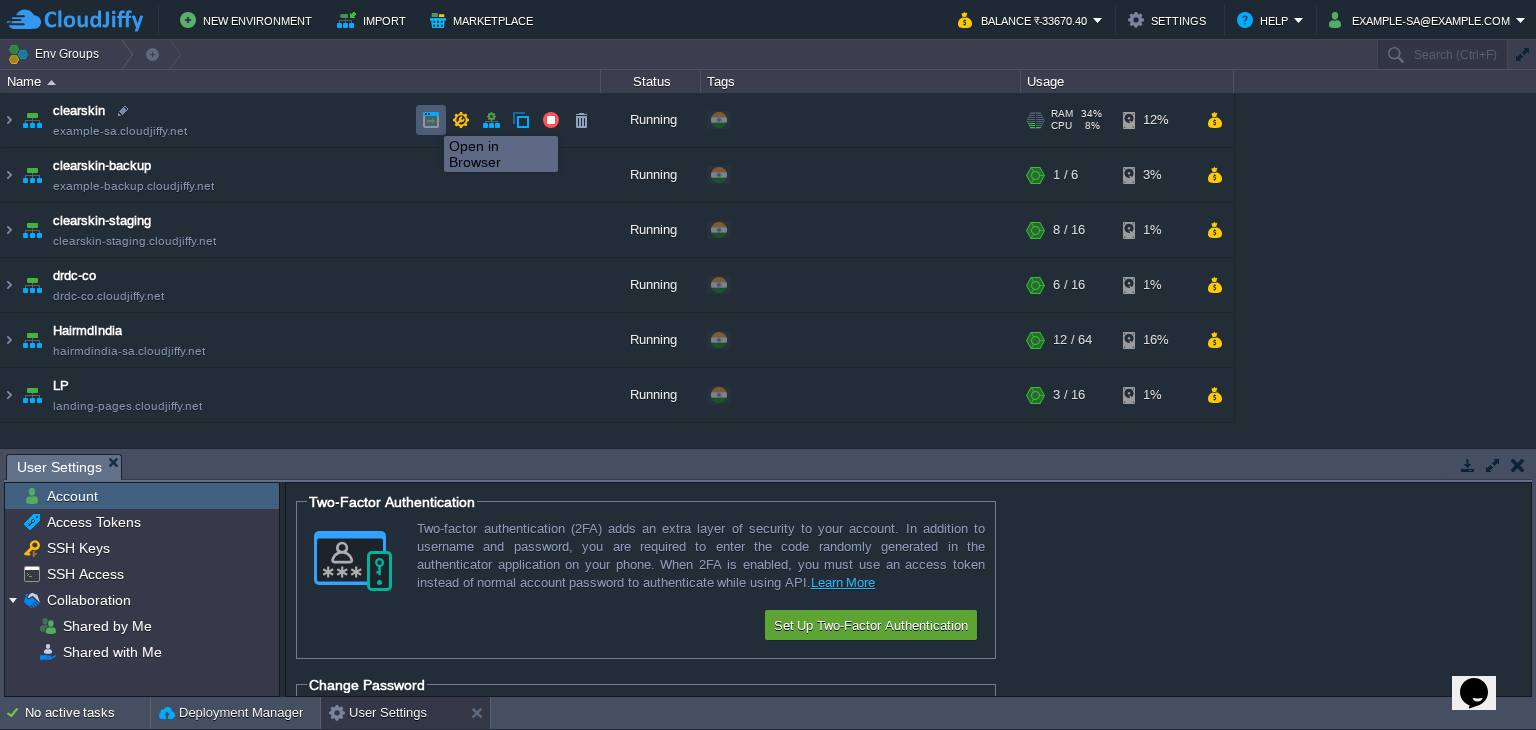 click at bounding box center (431, 120) 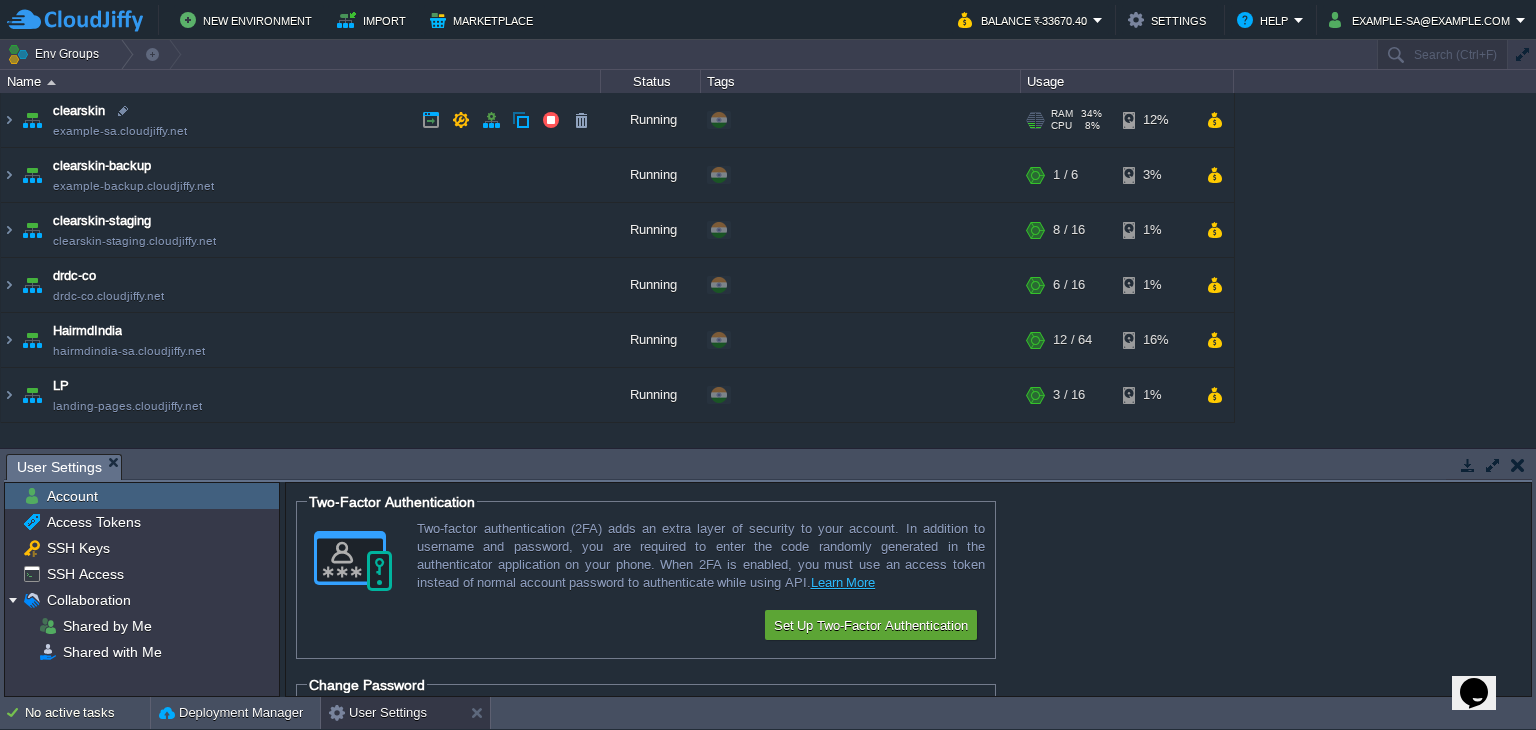 click on "clearskin-sa.cloudjiffy.net" at bounding box center [120, 131] 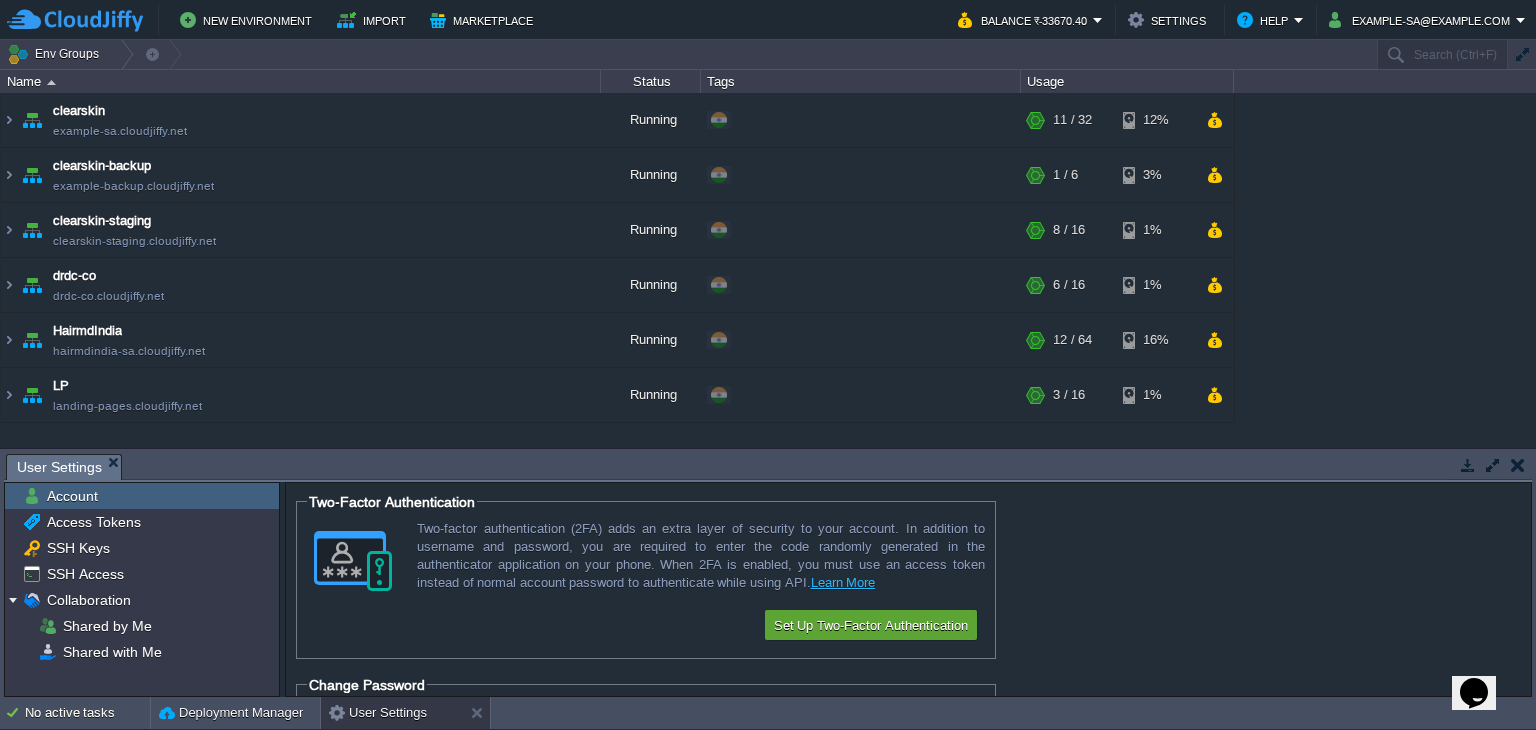 click on "Account Access Tokens SSH Keys SSH Access Collaboration Shared by Me Shared with Me" at bounding box center (142, 589) 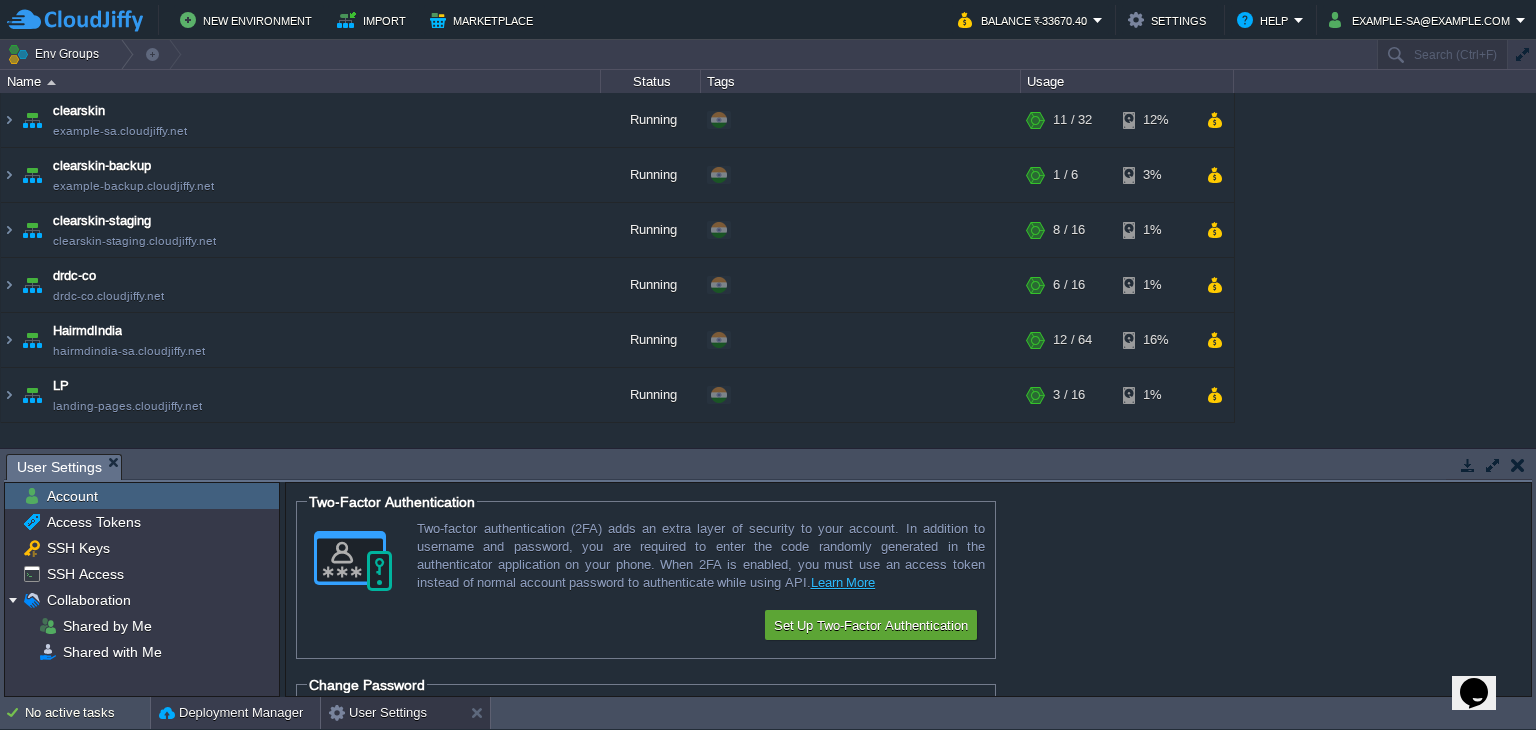click on "Deployment Manager" at bounding box center (231, 713) 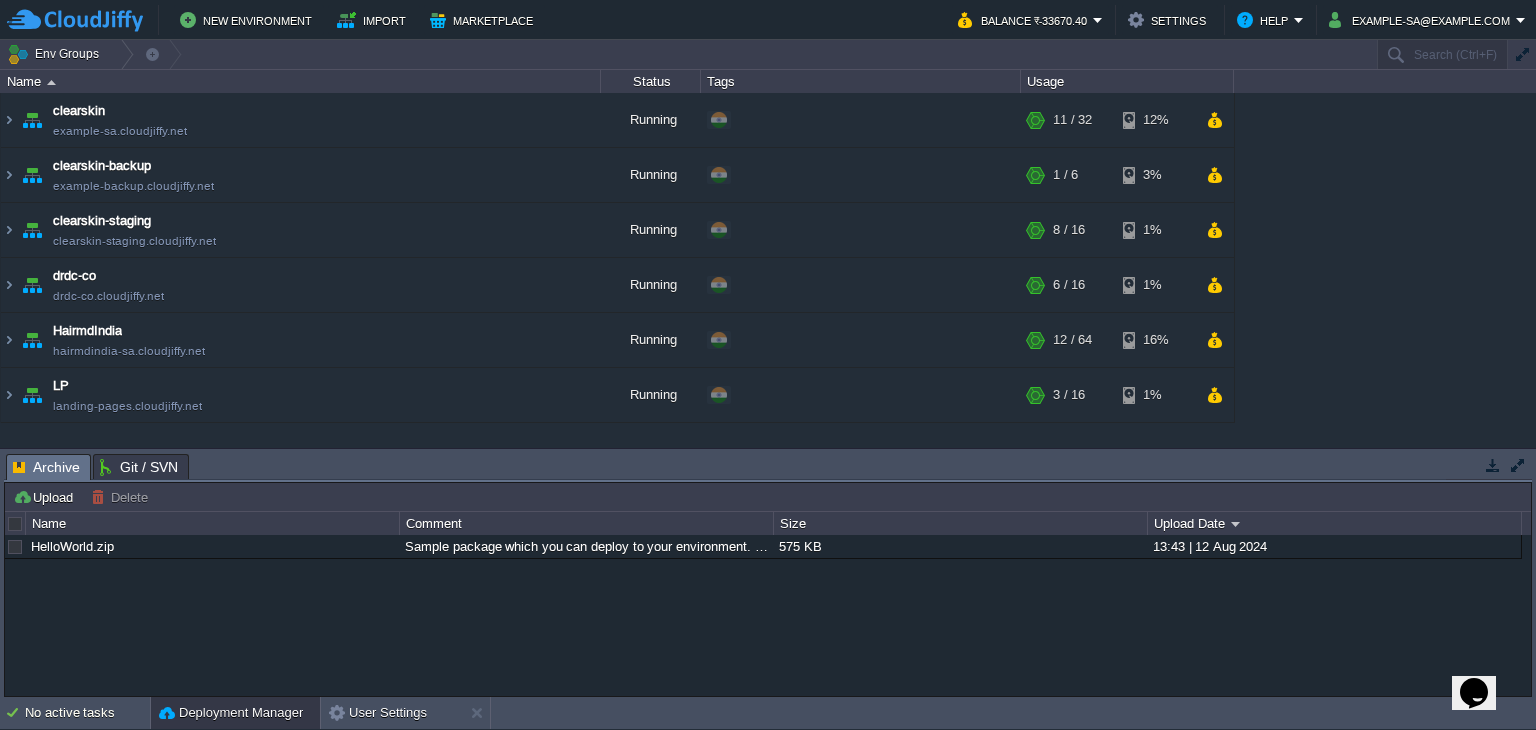 click on "Archive" at bounding box center [46, 467] 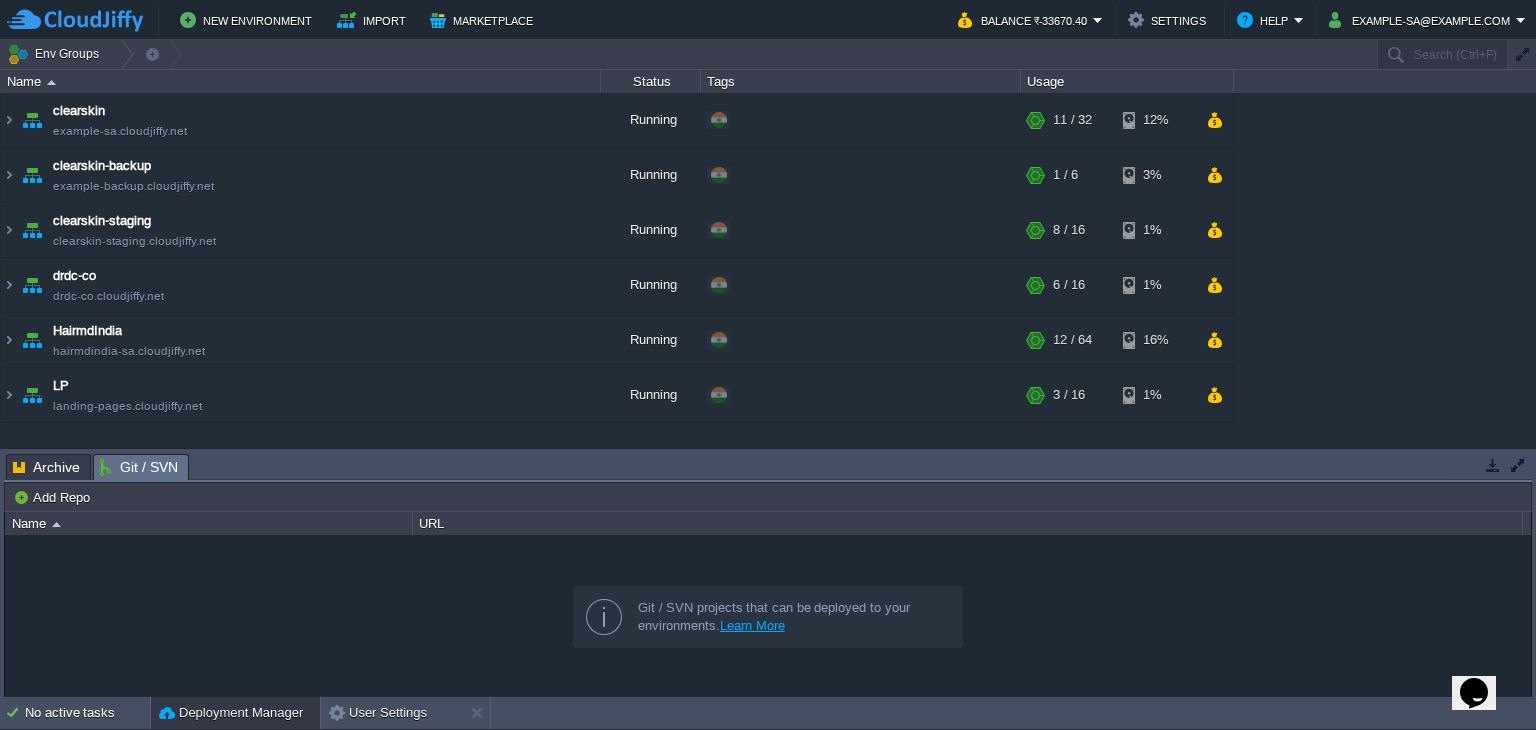 type 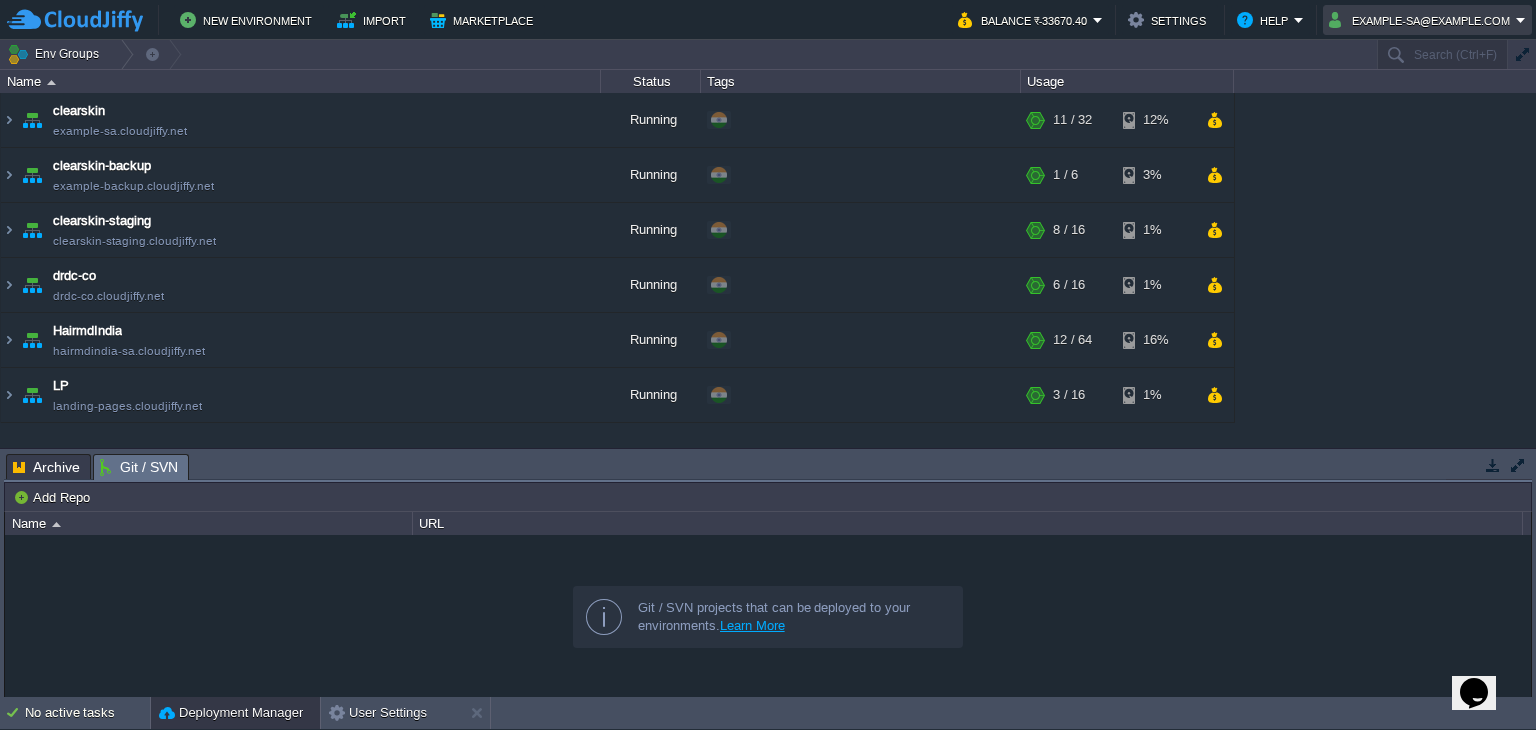 click on "clearskinindia@[EXAMPLE.COM]" at bounding box center [1427, 20] 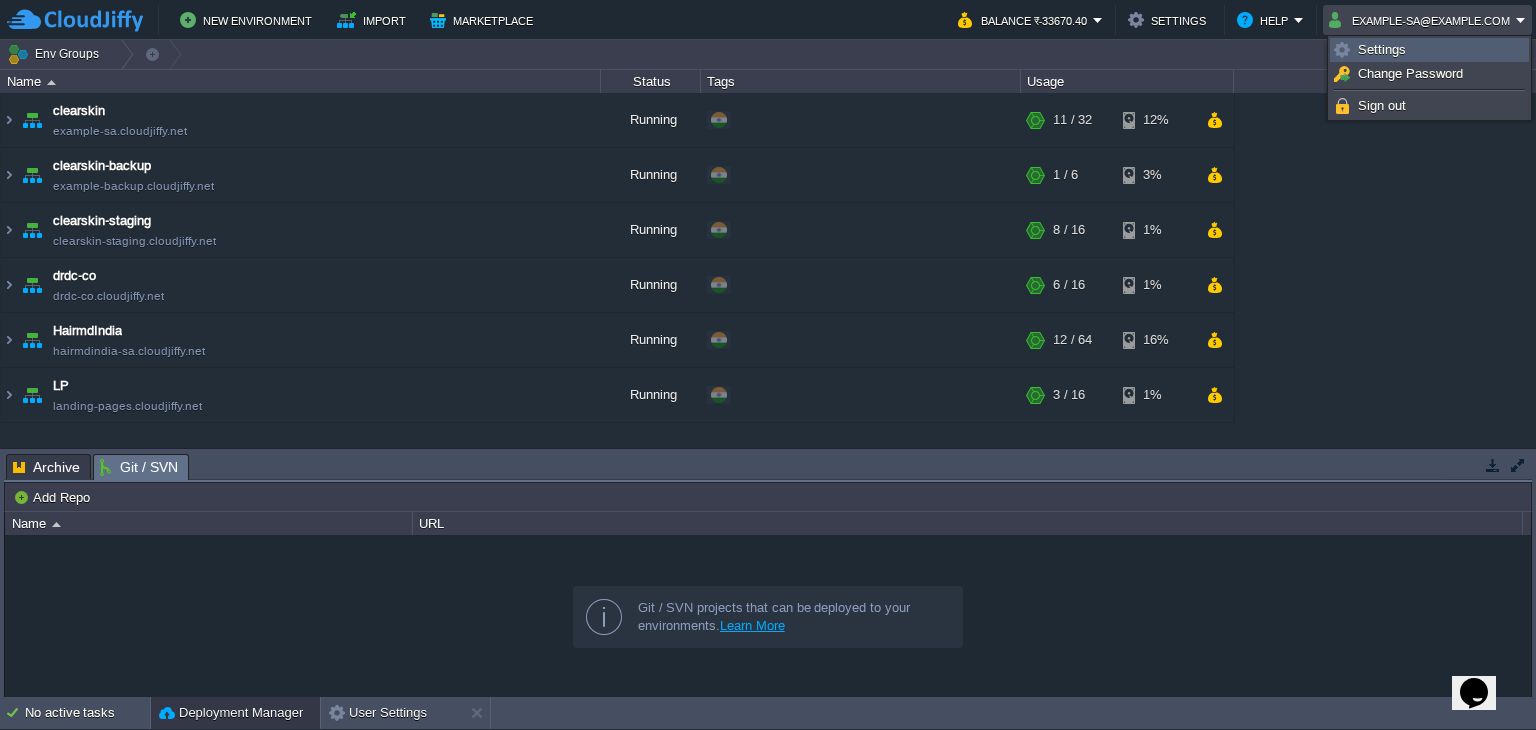 click on "Settings" at bounding box center [1382, 49] 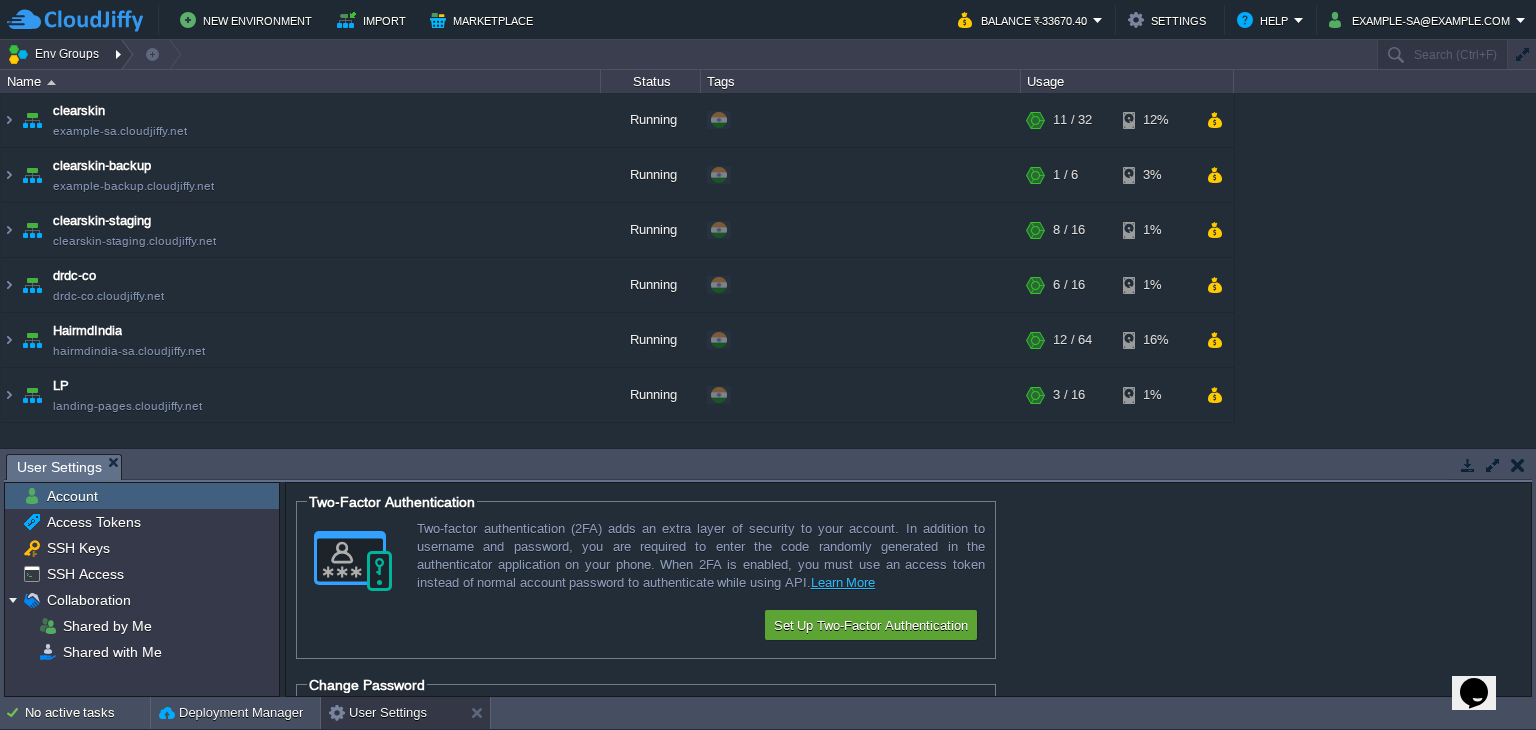click at bounding box center [120, 54] 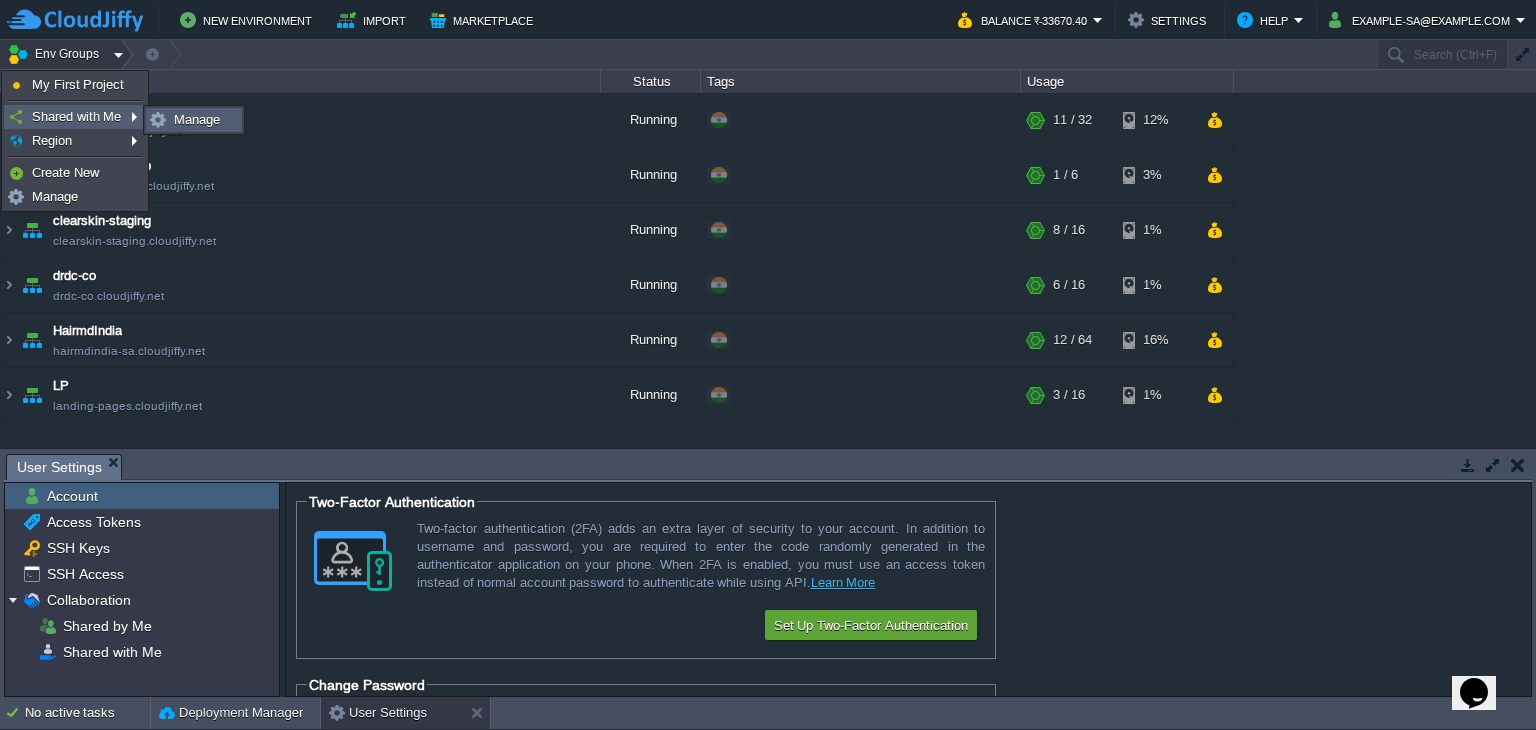 click on "Manage" at bounding box center (197, 119) 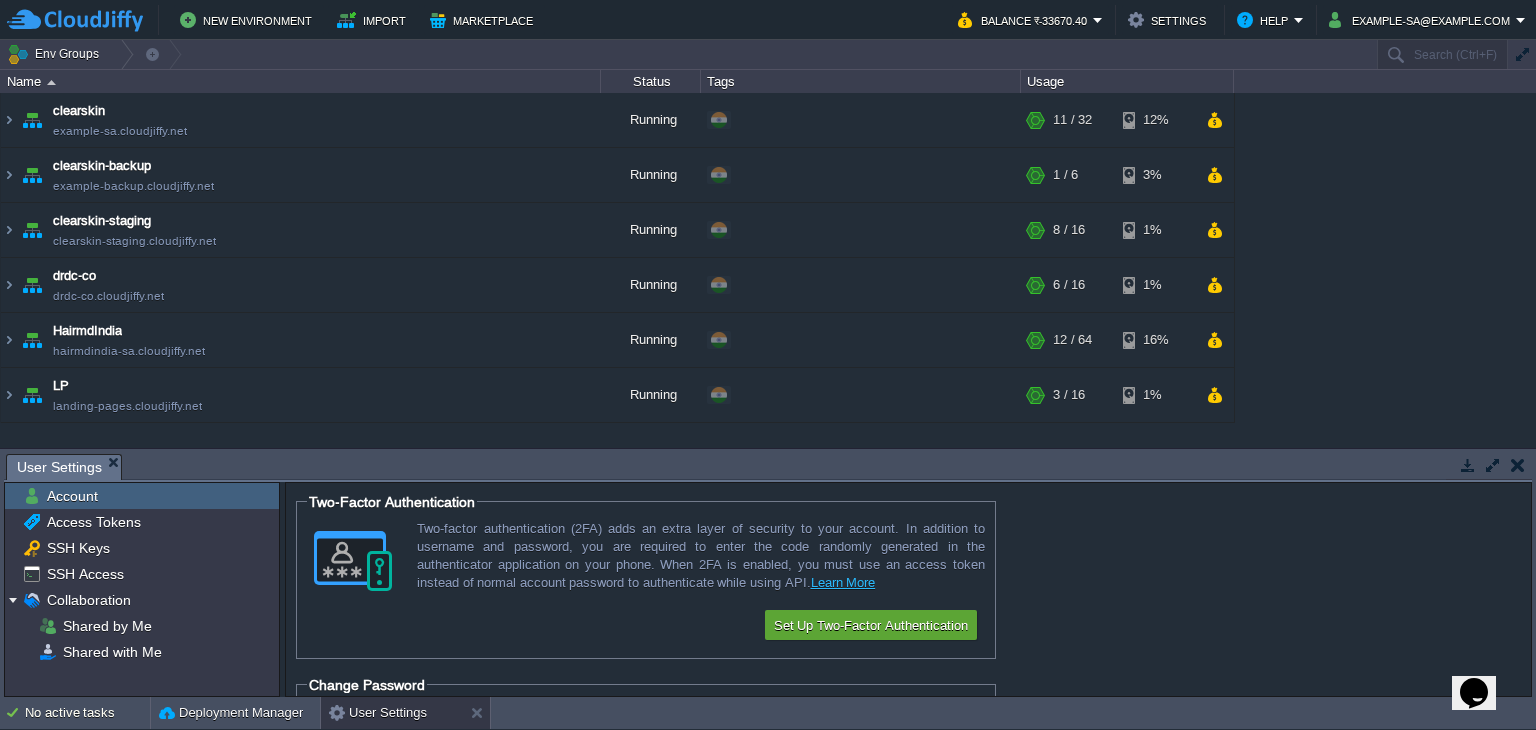 click at bounding box center (51, 82) 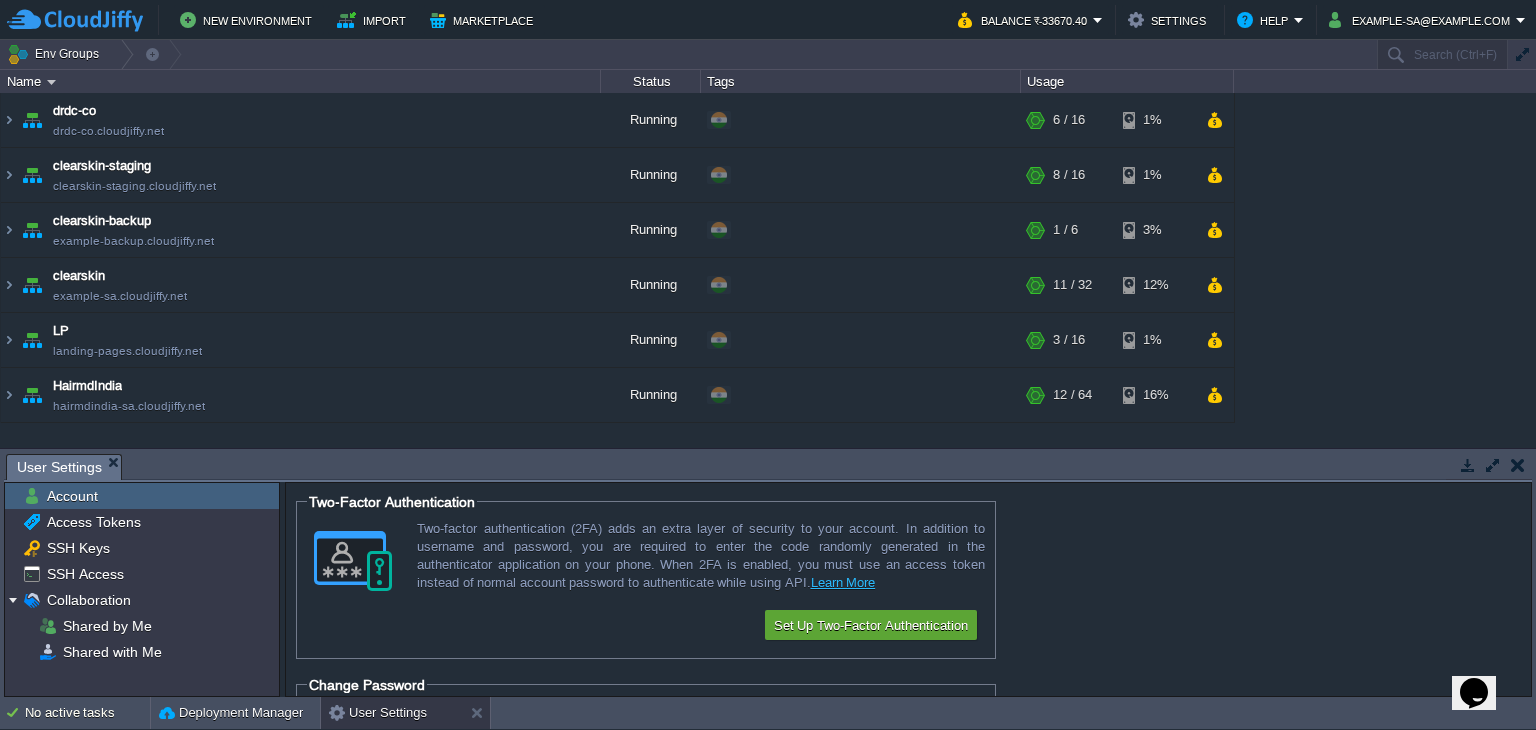 click at bounding box center (51, 82) 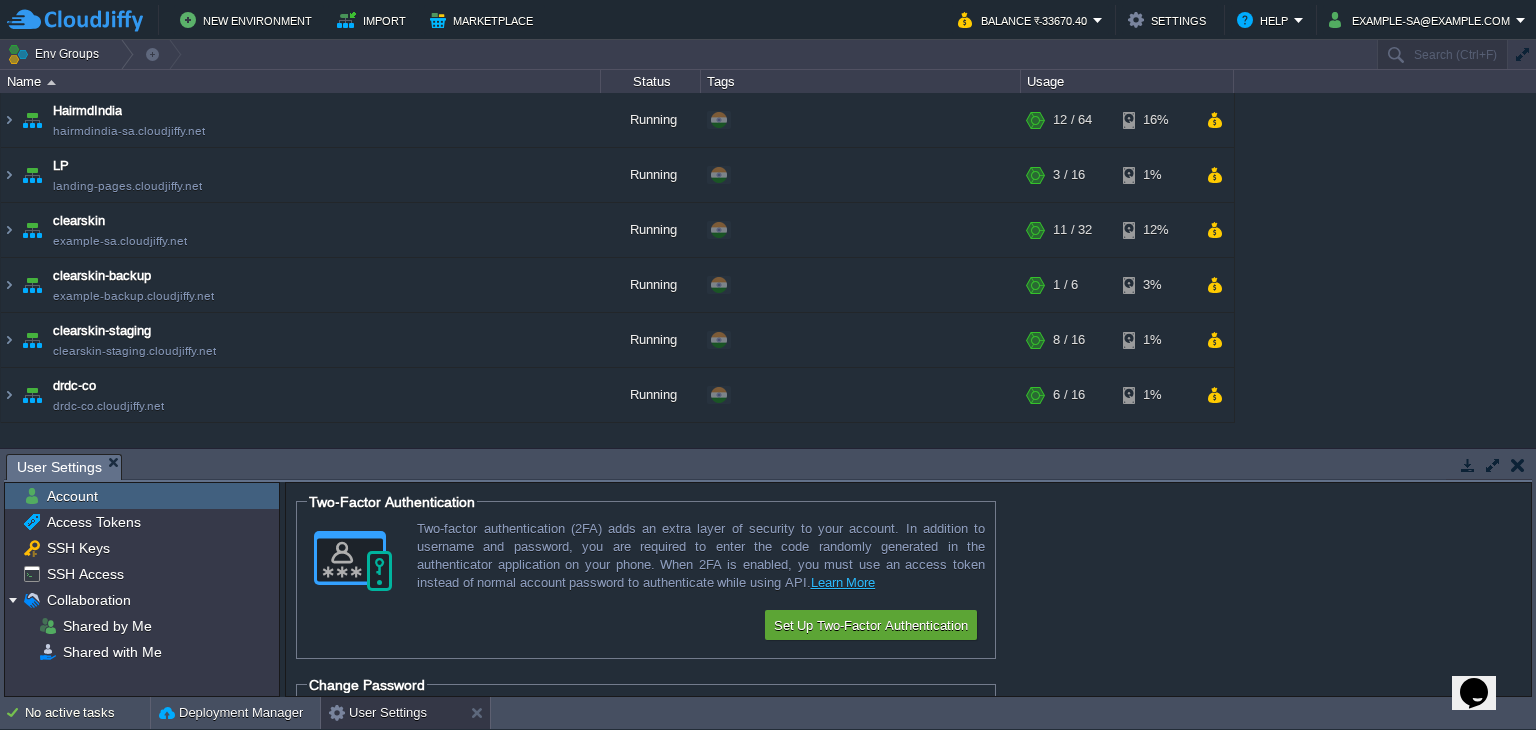 click at bounding box center [51, 82] 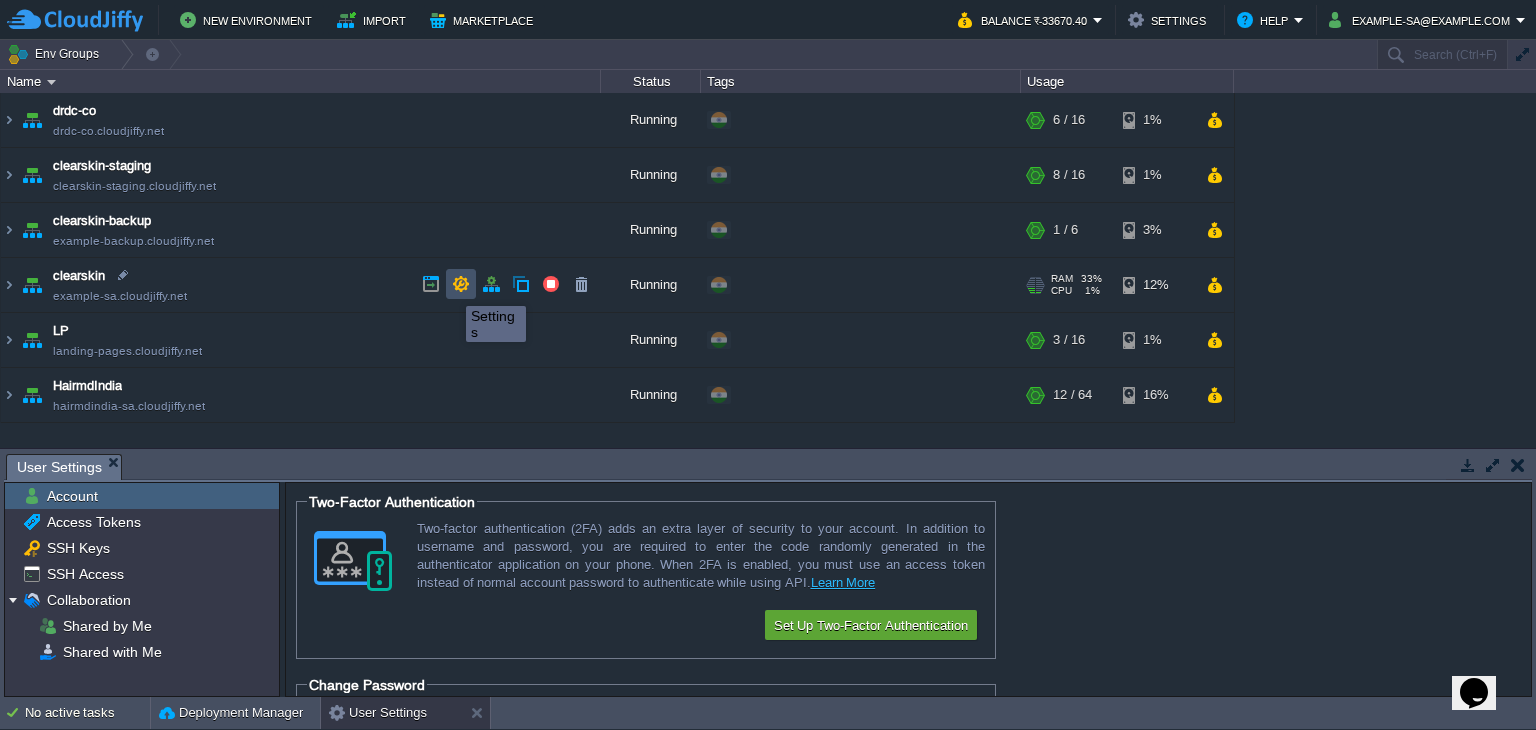 click at bounding box center (461, 284) 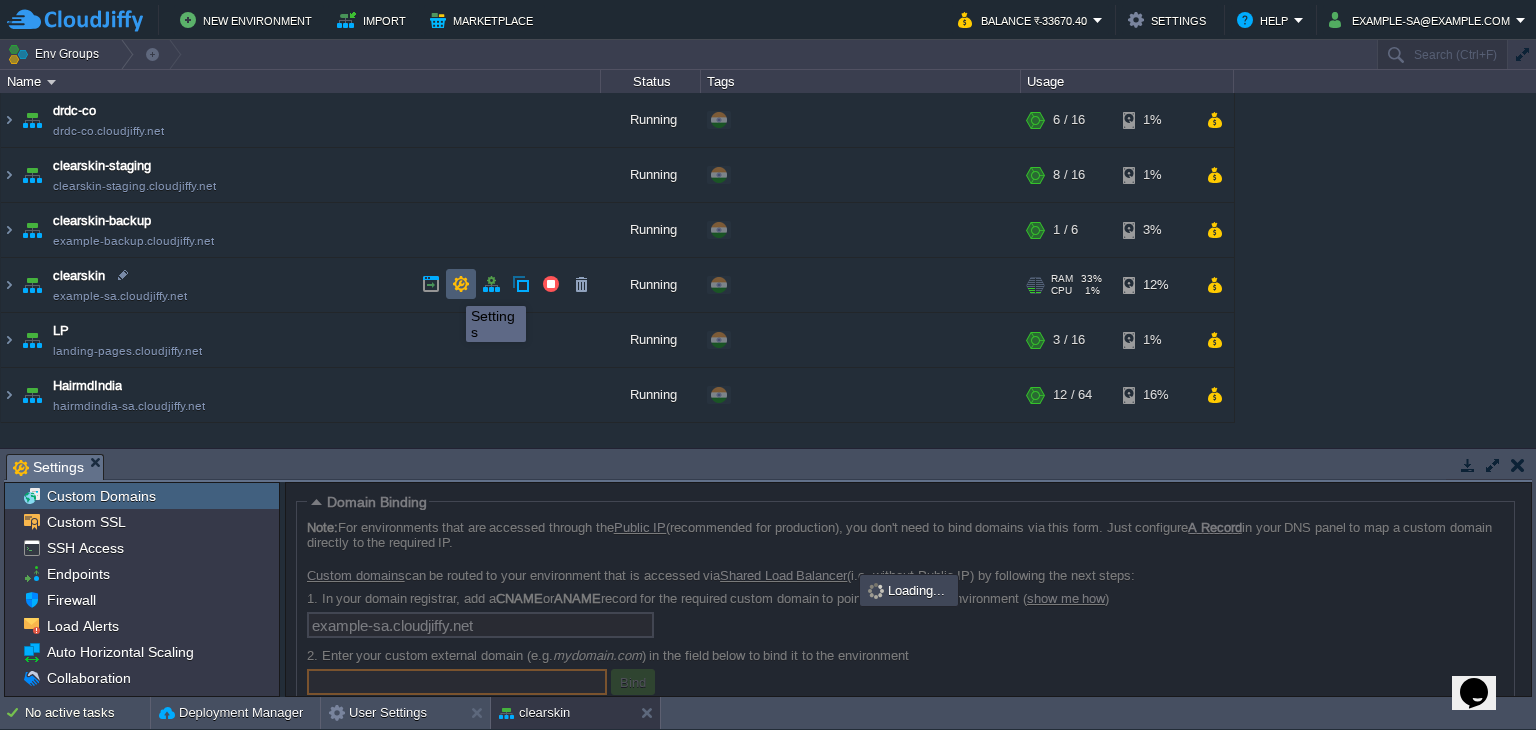 scroll, scrollTop: 1, scrollLeft: 0, axis: vertical 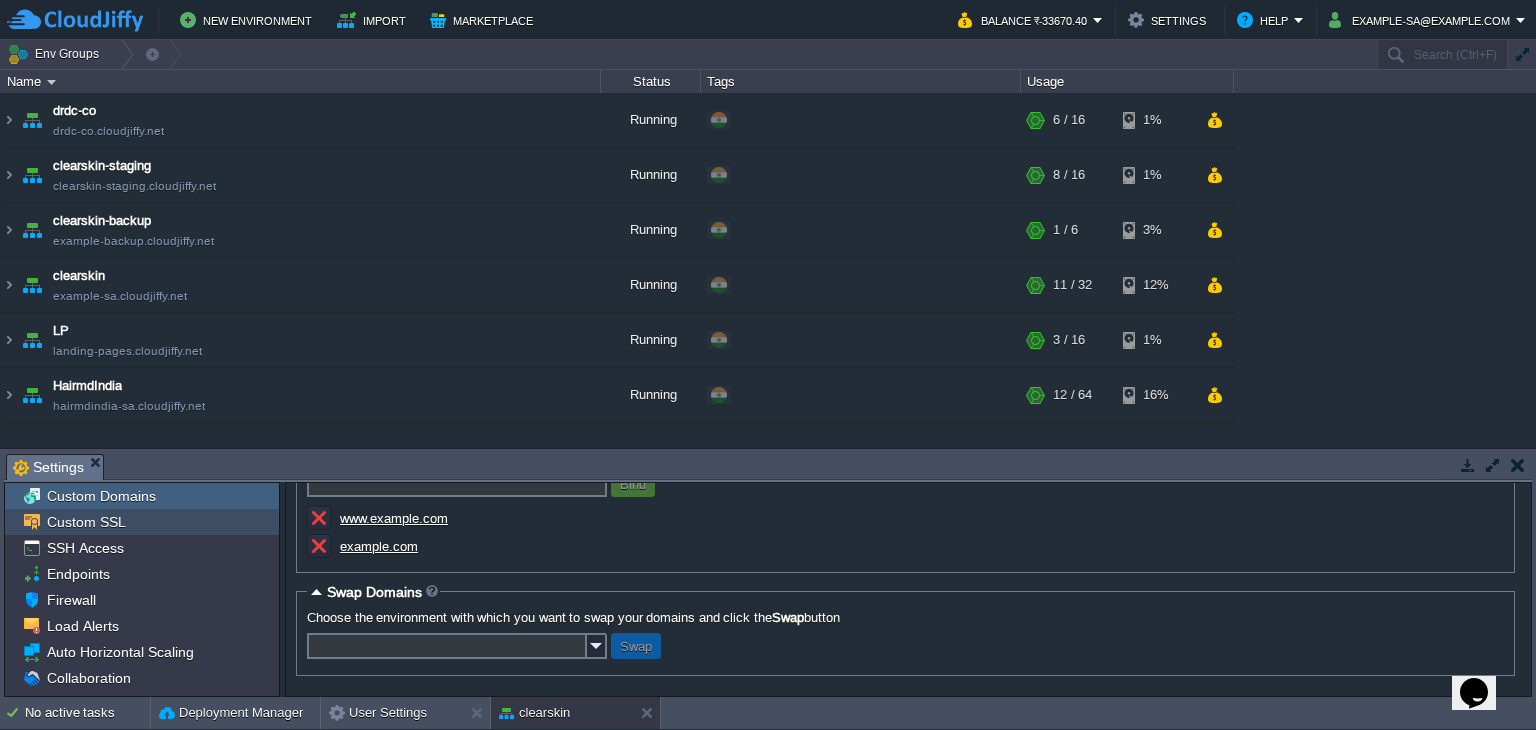 click on "Custom SSL" at bounding box center [86, 522] 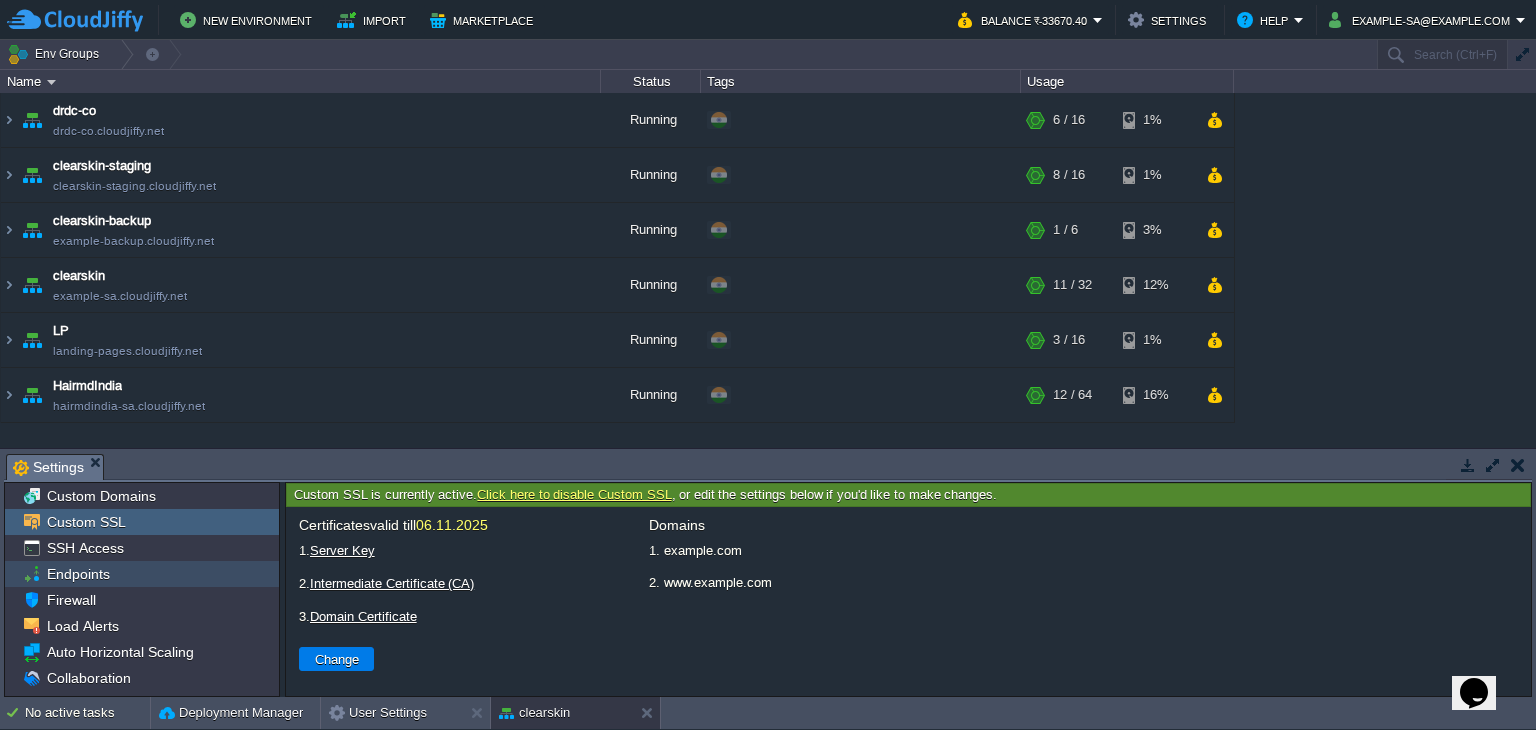 click on "Endpoints" at bounding box center (78, 574) 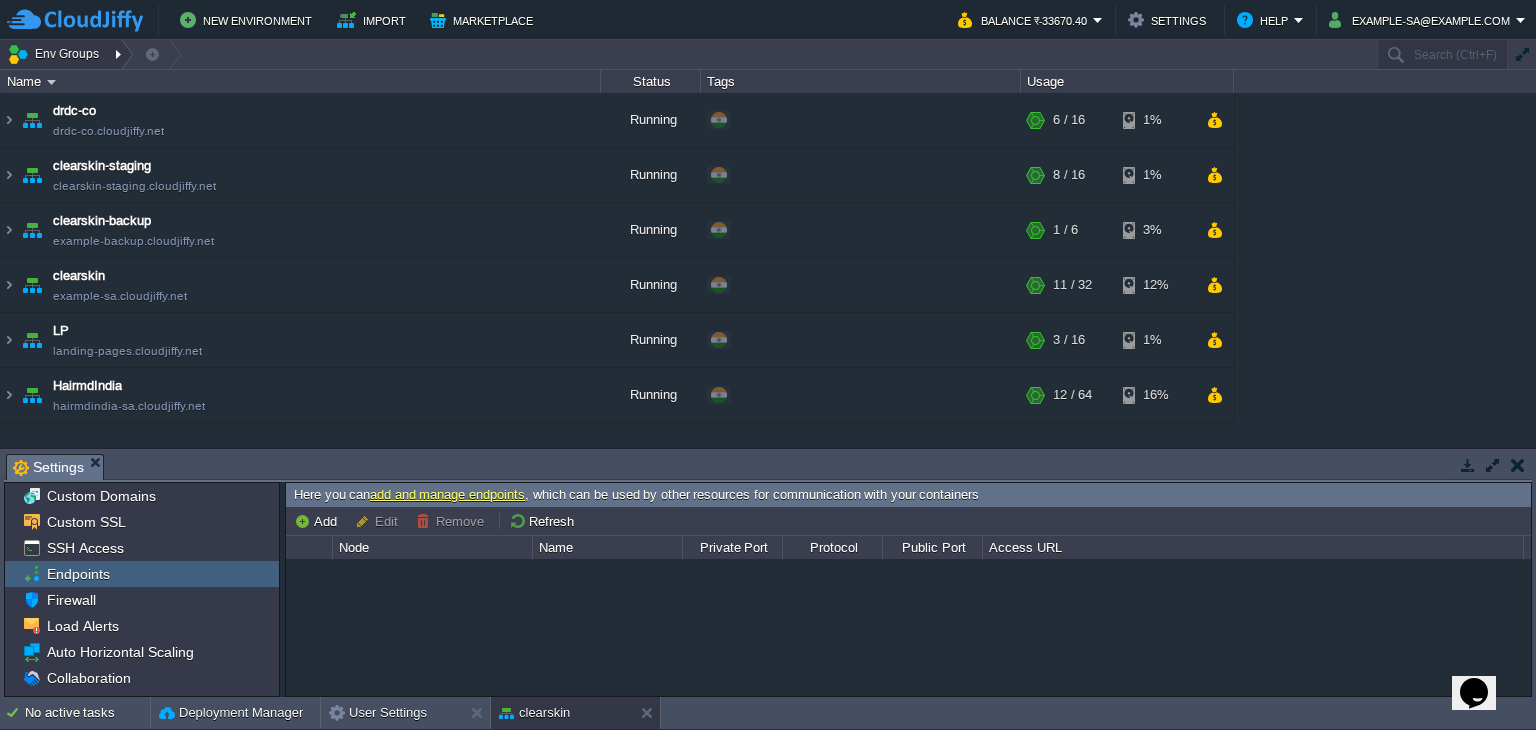 click on "Env Groups" at bounding box center [70, 54] 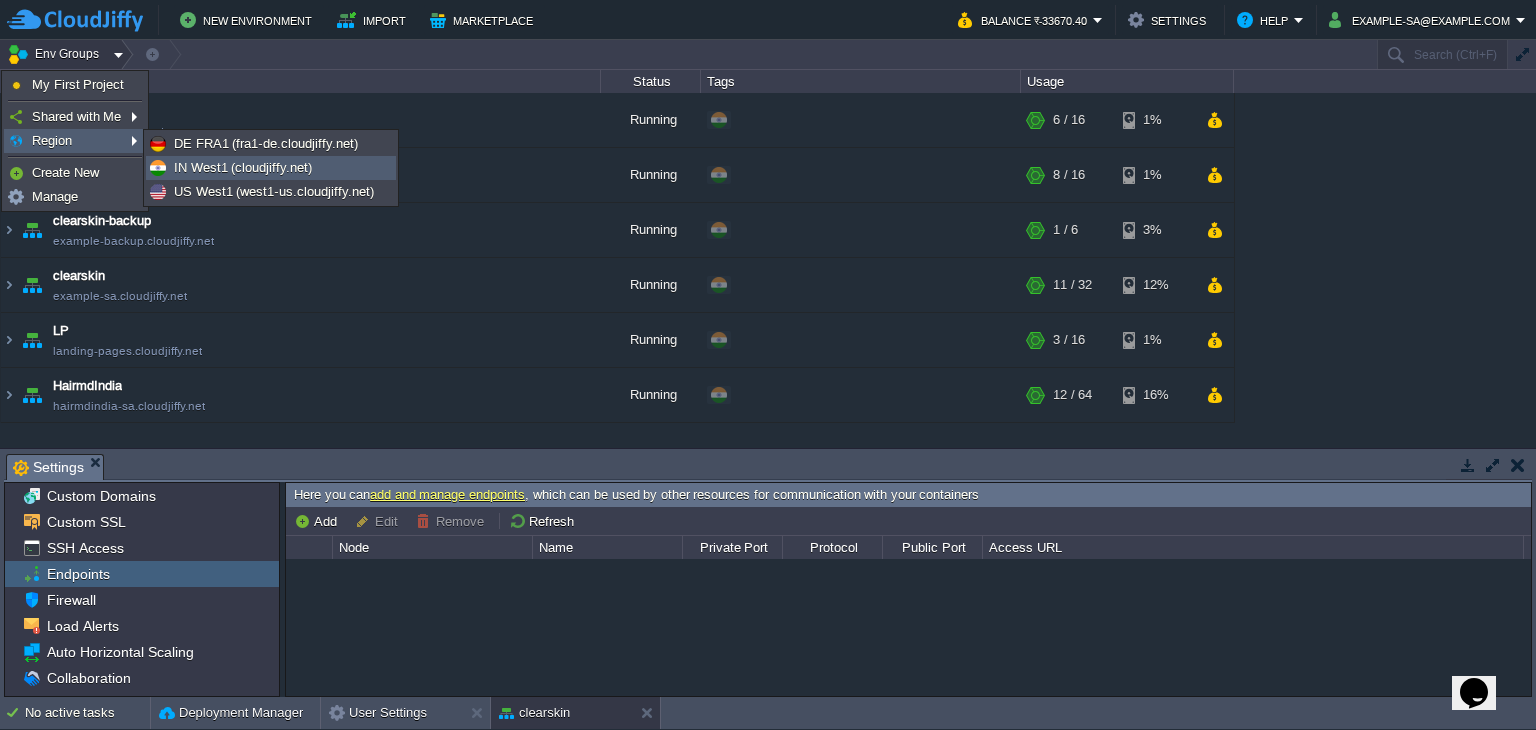 click on "IN West1 (cloudjiffy.net)" at bounding box center [243, 167] 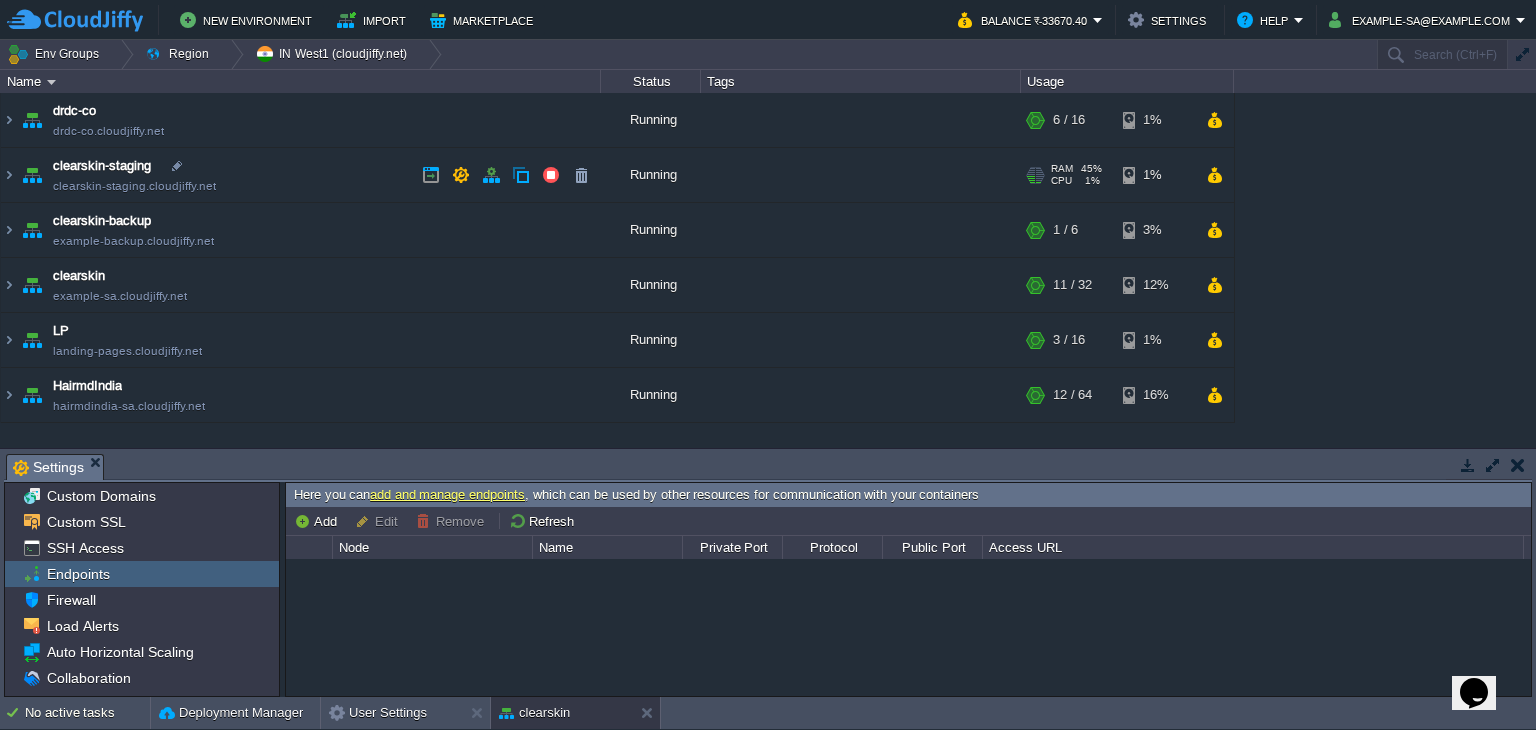 click on "clearskin-staging clearskin-staging.cloudjiffy.net" at bounding box center [301, 175] 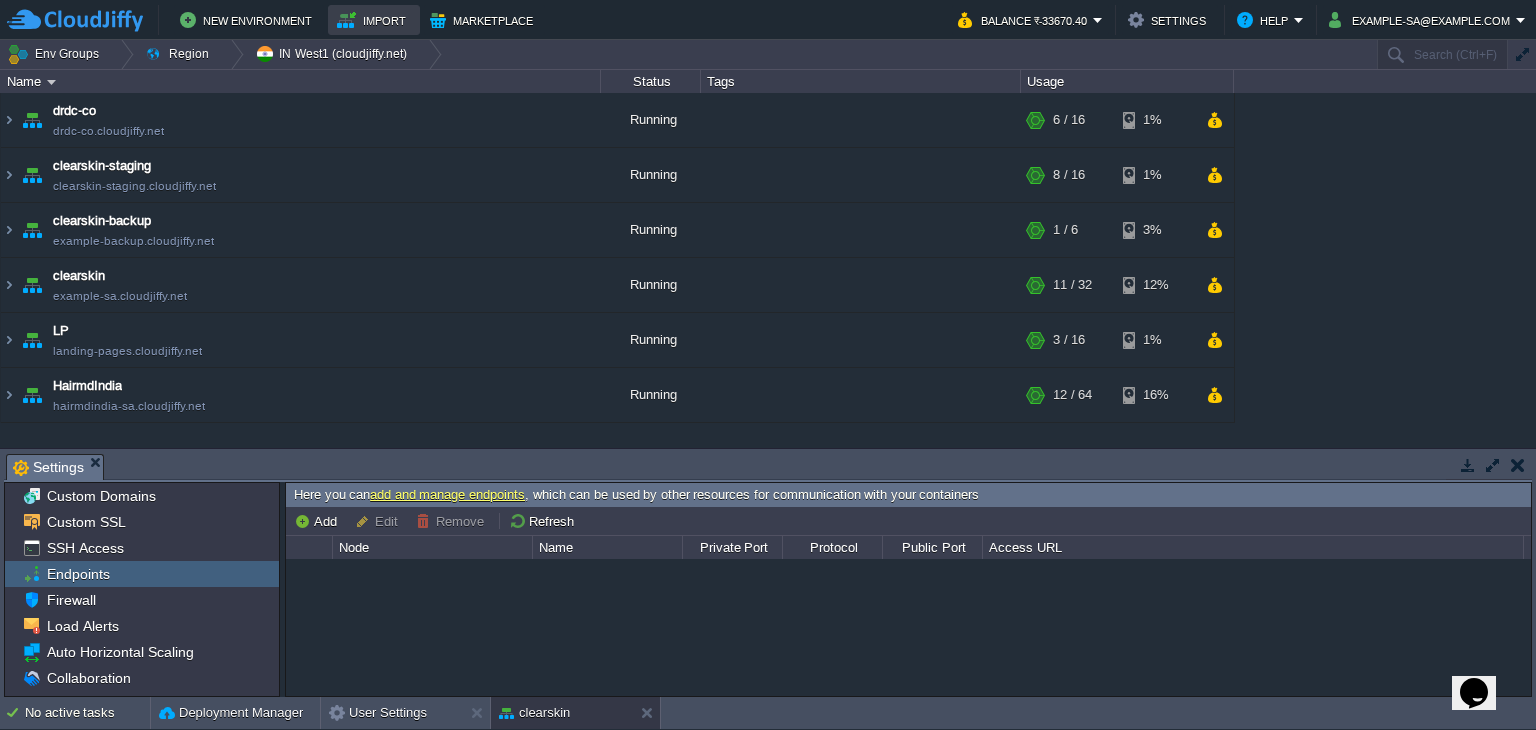 click on "Import" at bounding box center (374, 20) 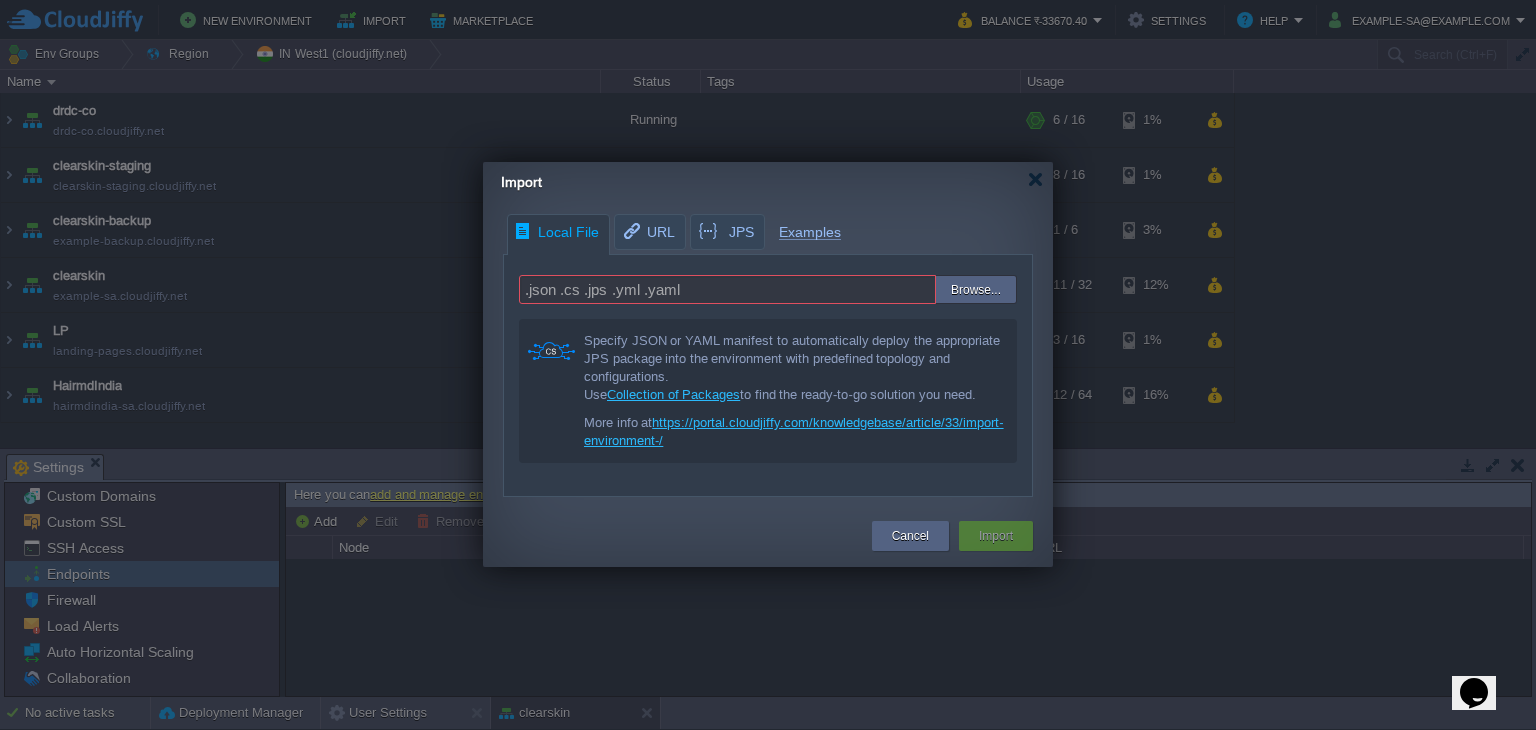 click at bounding box center [768, 365] 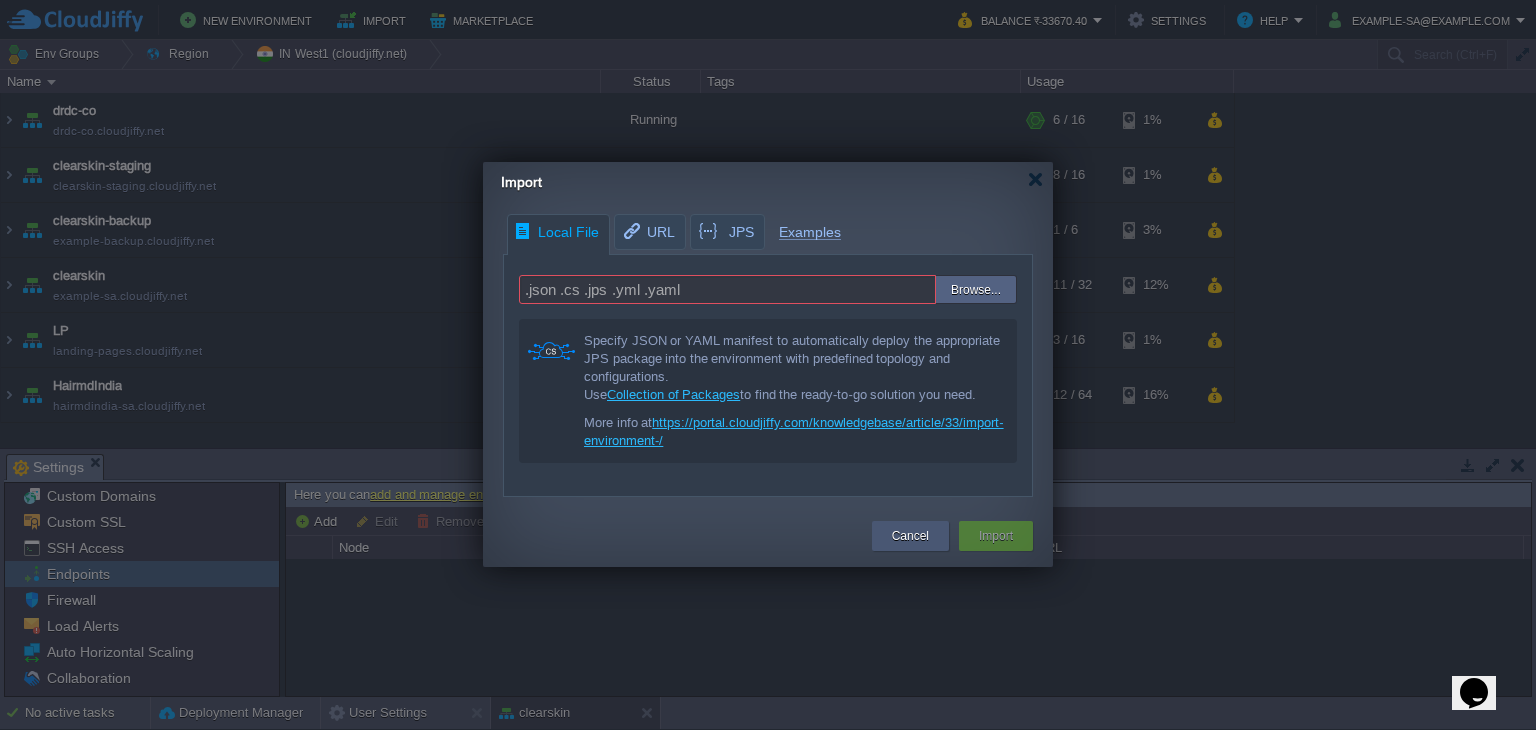 click on "Cancel" at bounding box center (910, 536) 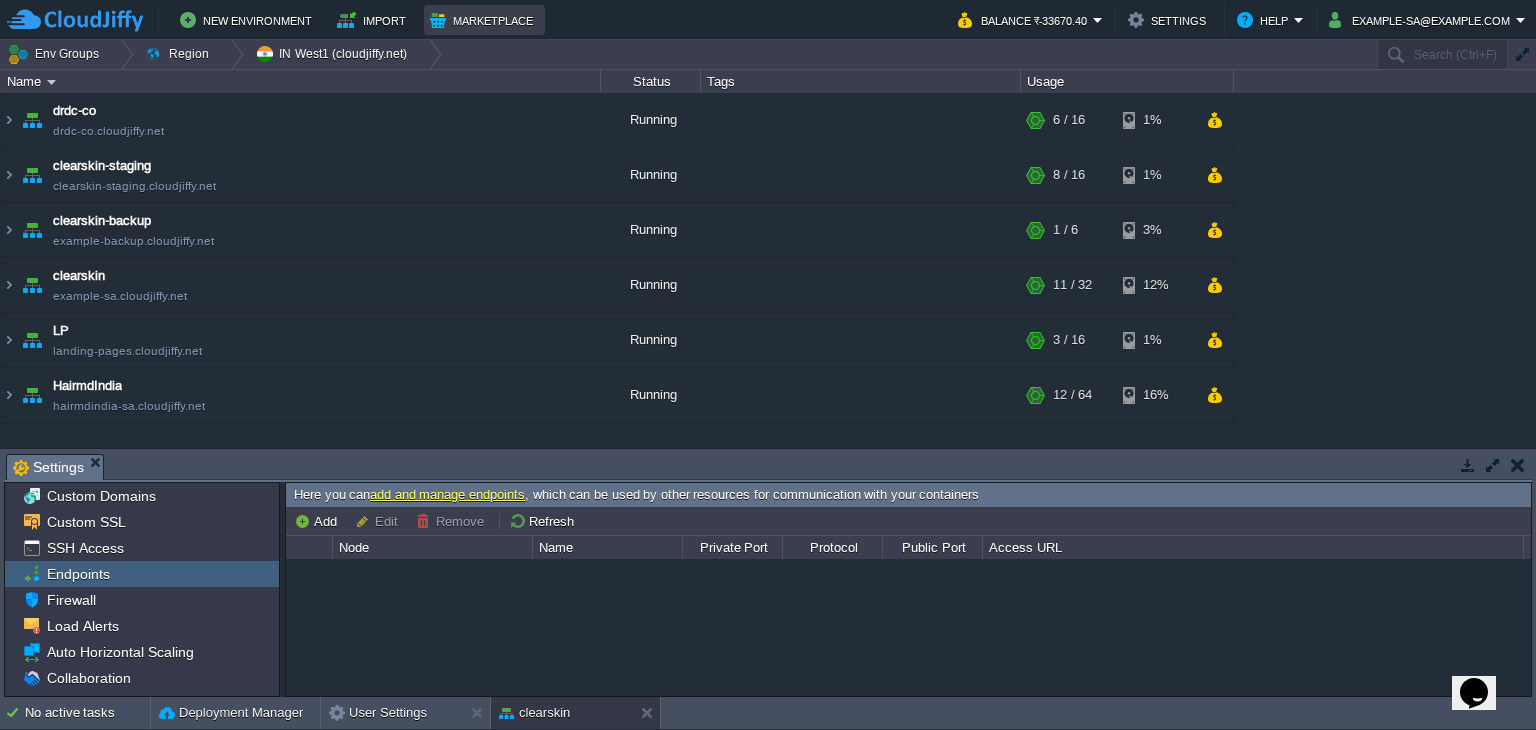 click on "Marketplace" at bounding box center [484, 20] 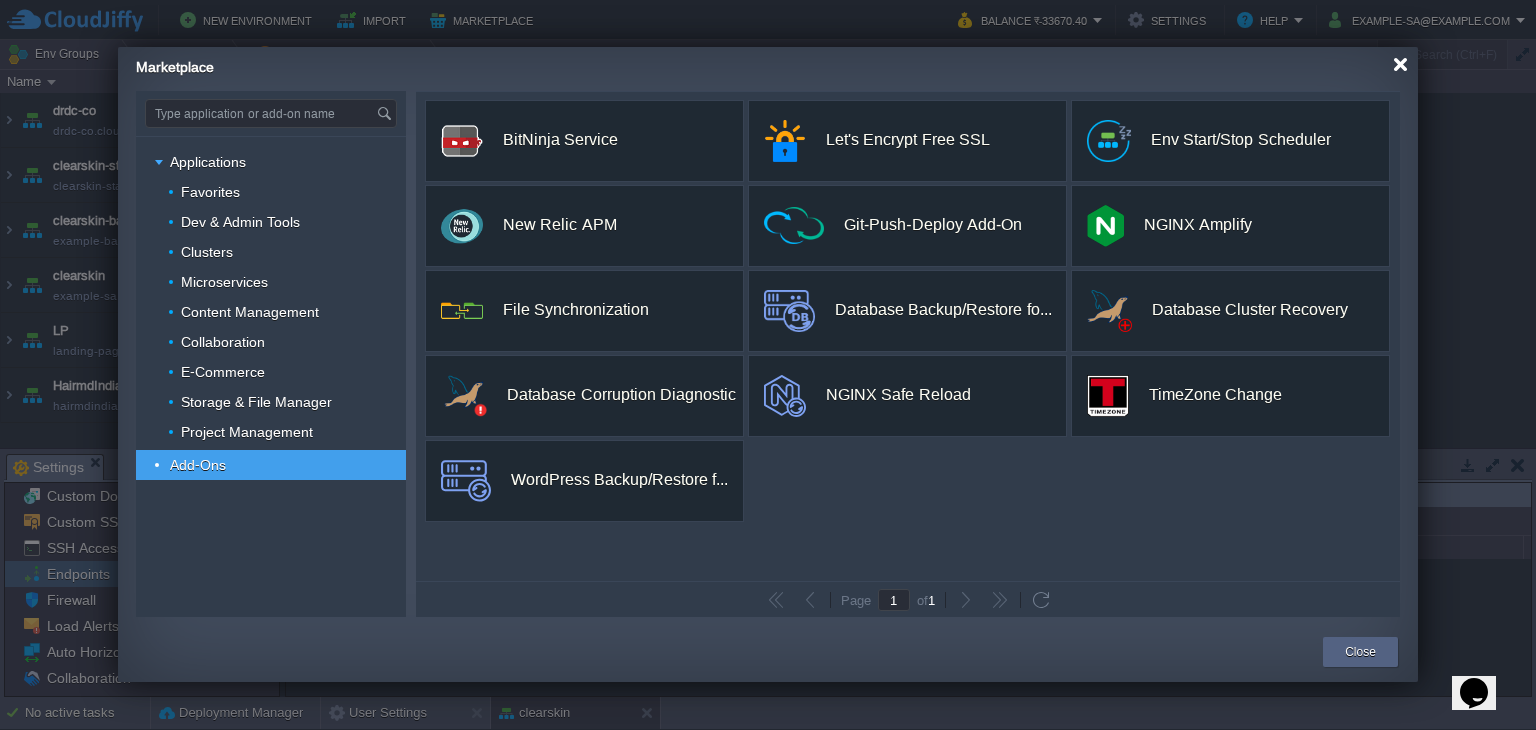 click at bounding box center (1400, 64) 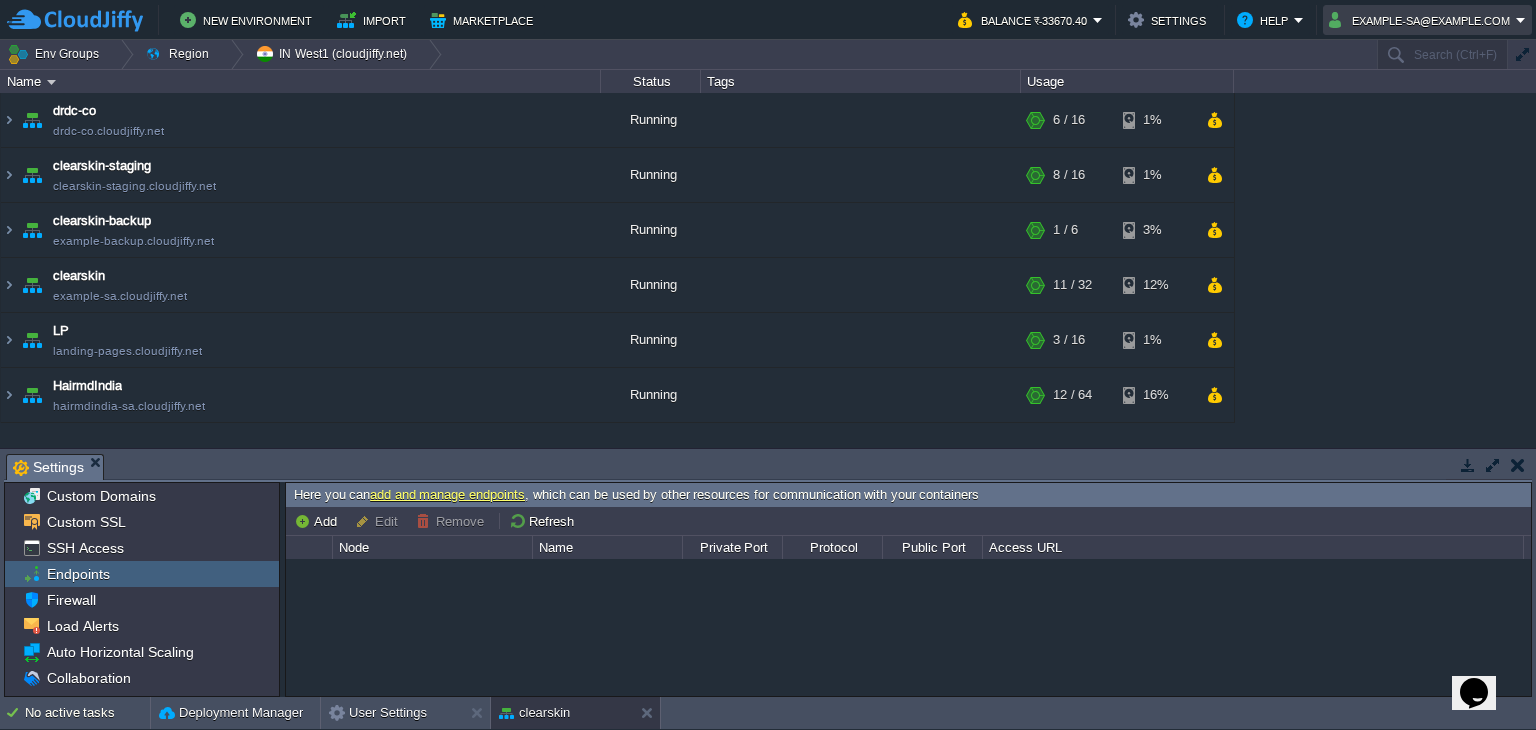 click on "clearskinindia@[EXAMPLE.COM]" at bounding box center (1427, 20) 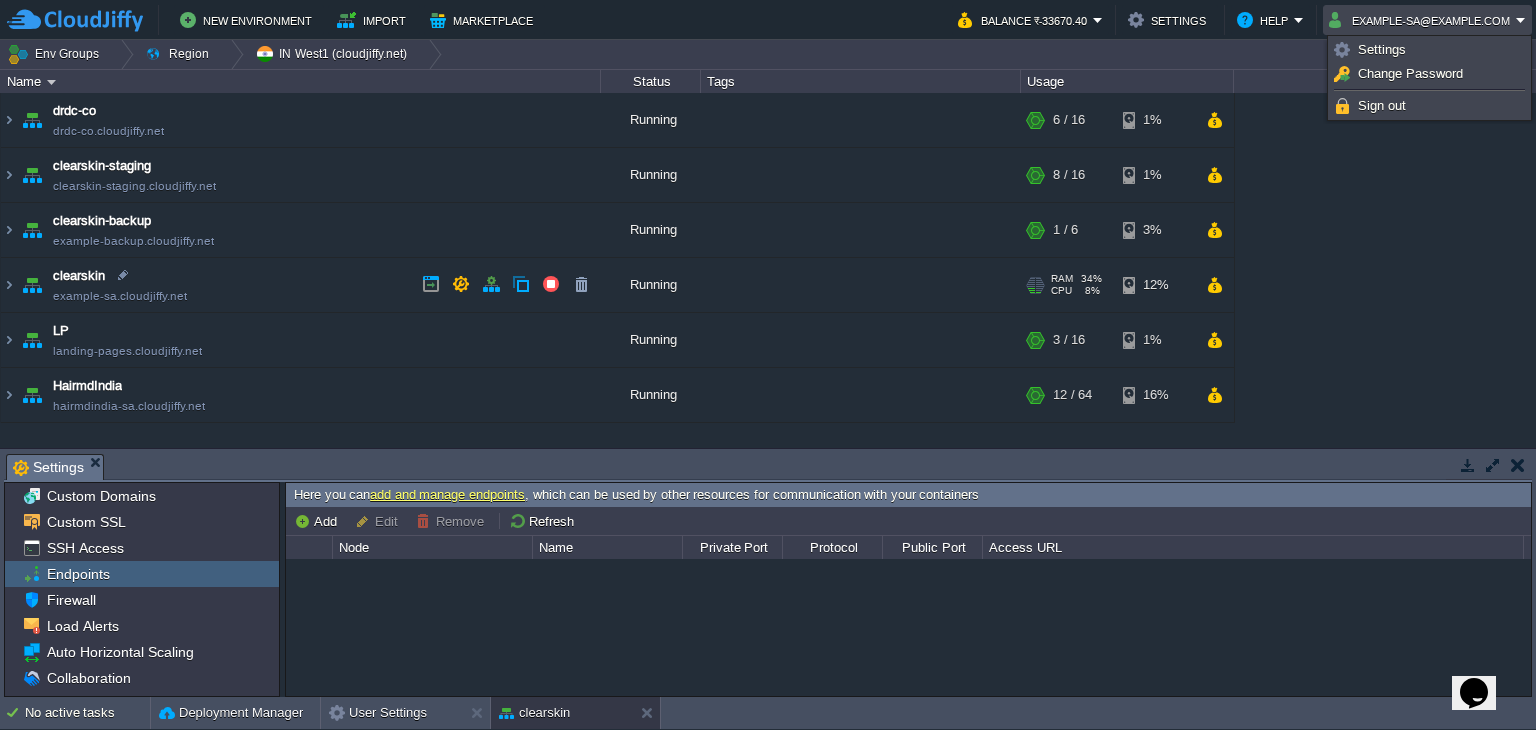 click at bounding box center (32, 285) 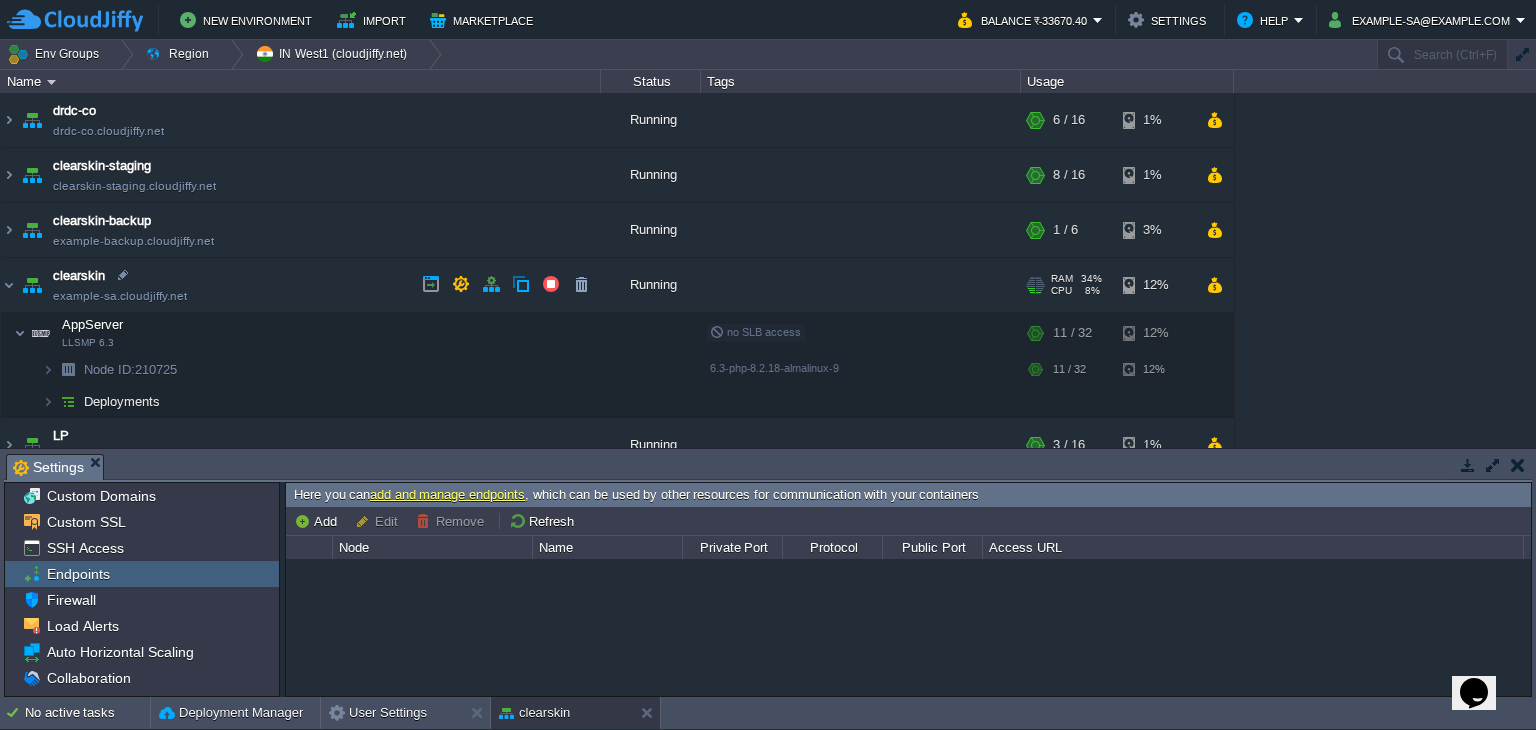 scroll, scrollTop: 78, scrollLeft: 0, axis: vertical 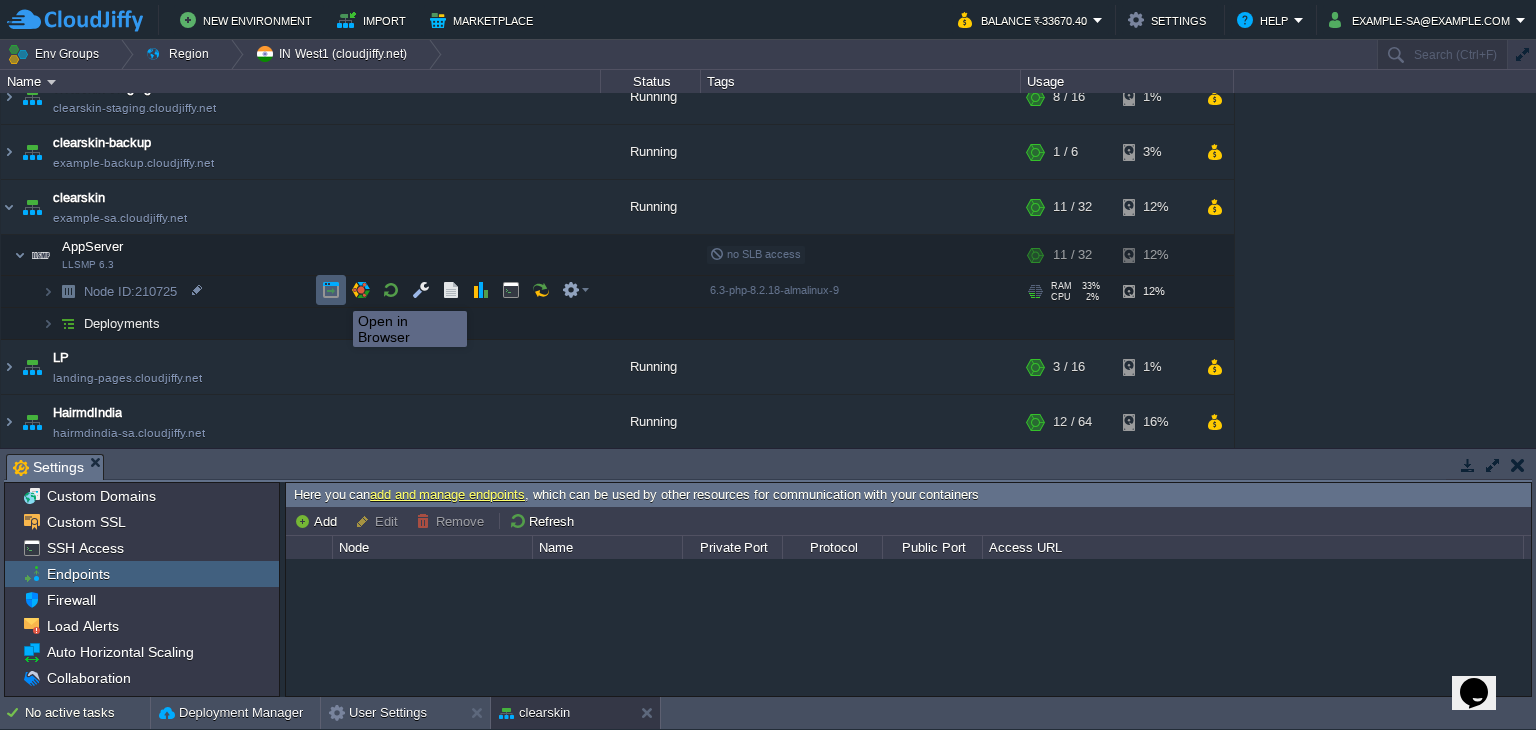 click at bounding box center [331, 290] 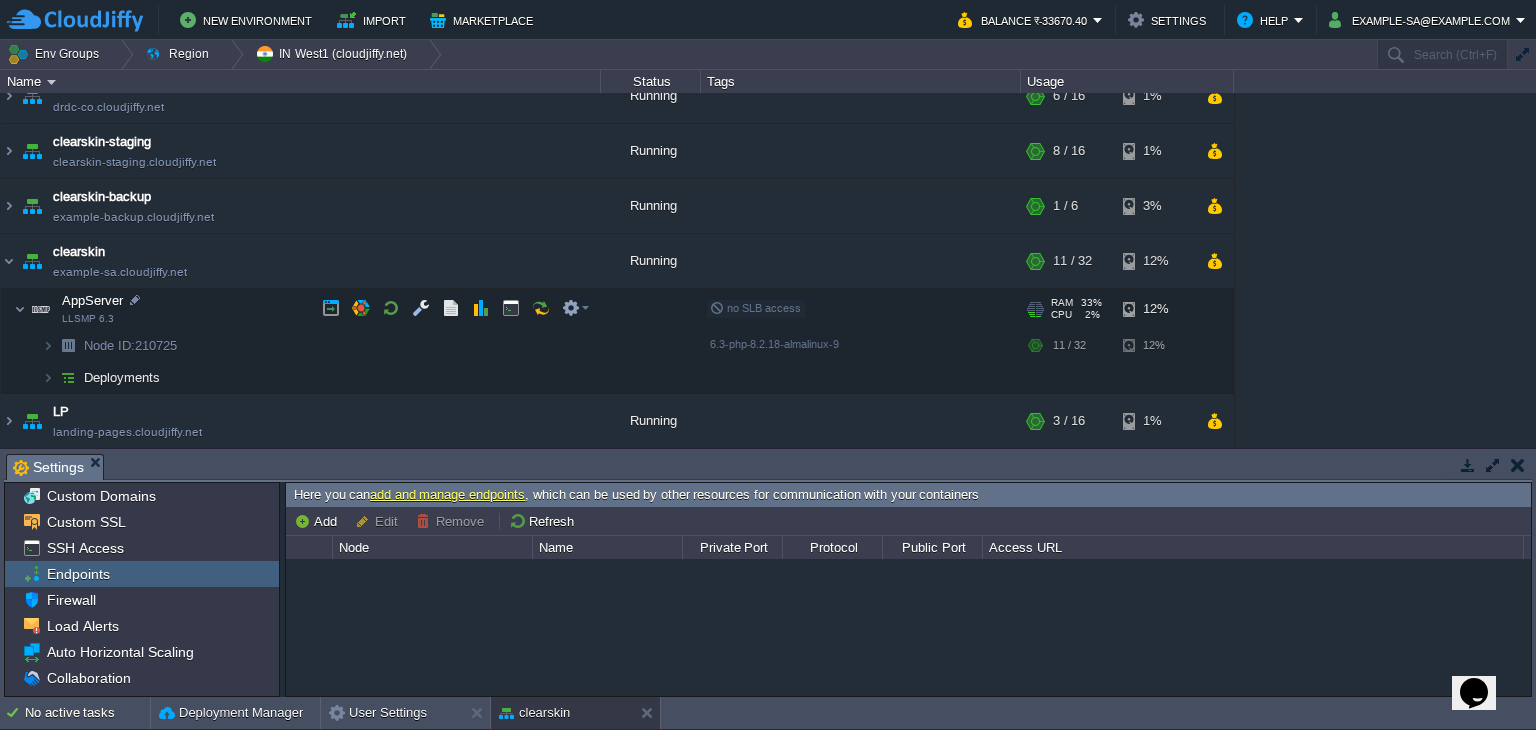 scroll, scrollTop: 0, scrollLeft: 0, axis: both 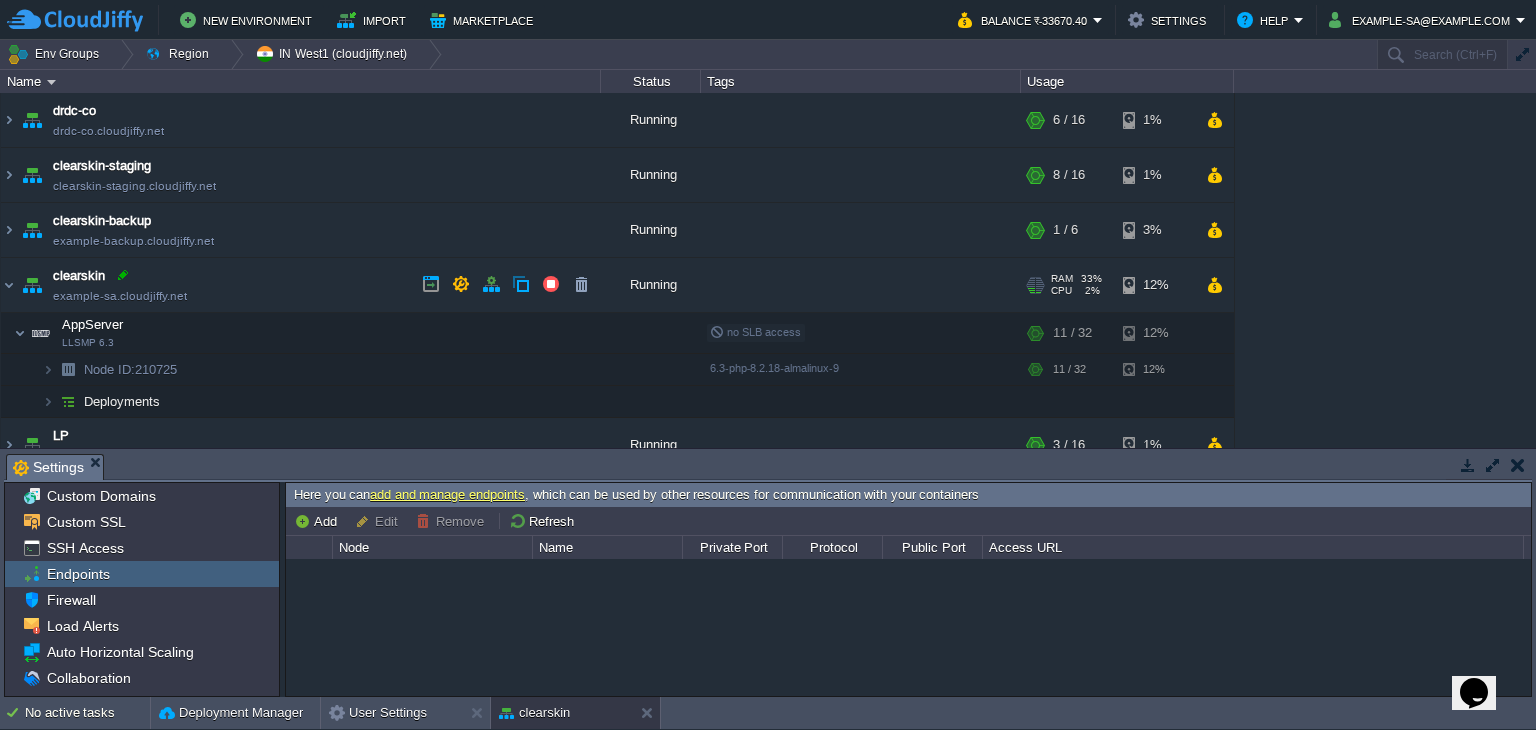click at bounding box center [123, 275] 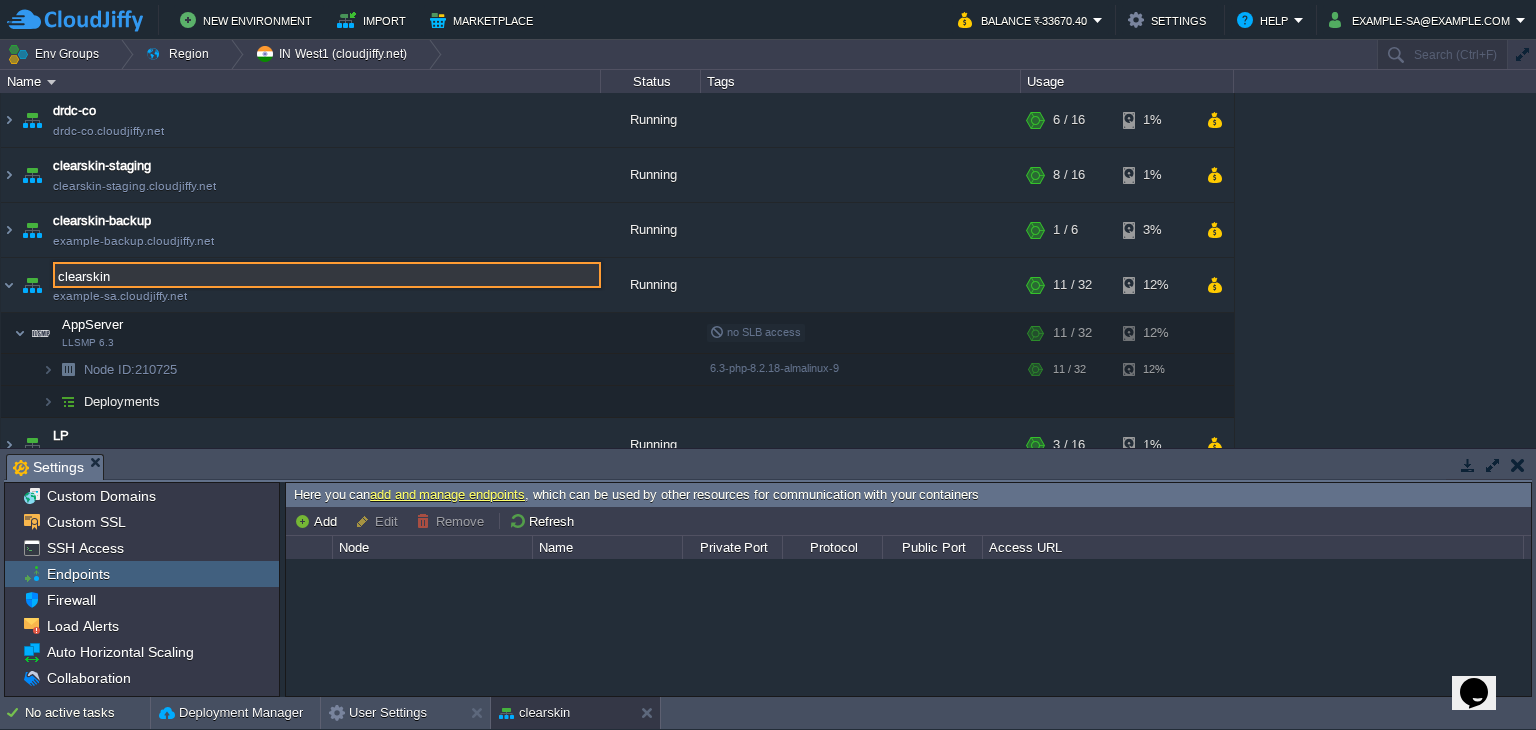 click on "Name Status Tags Usage" at bounding box center [768, 81] 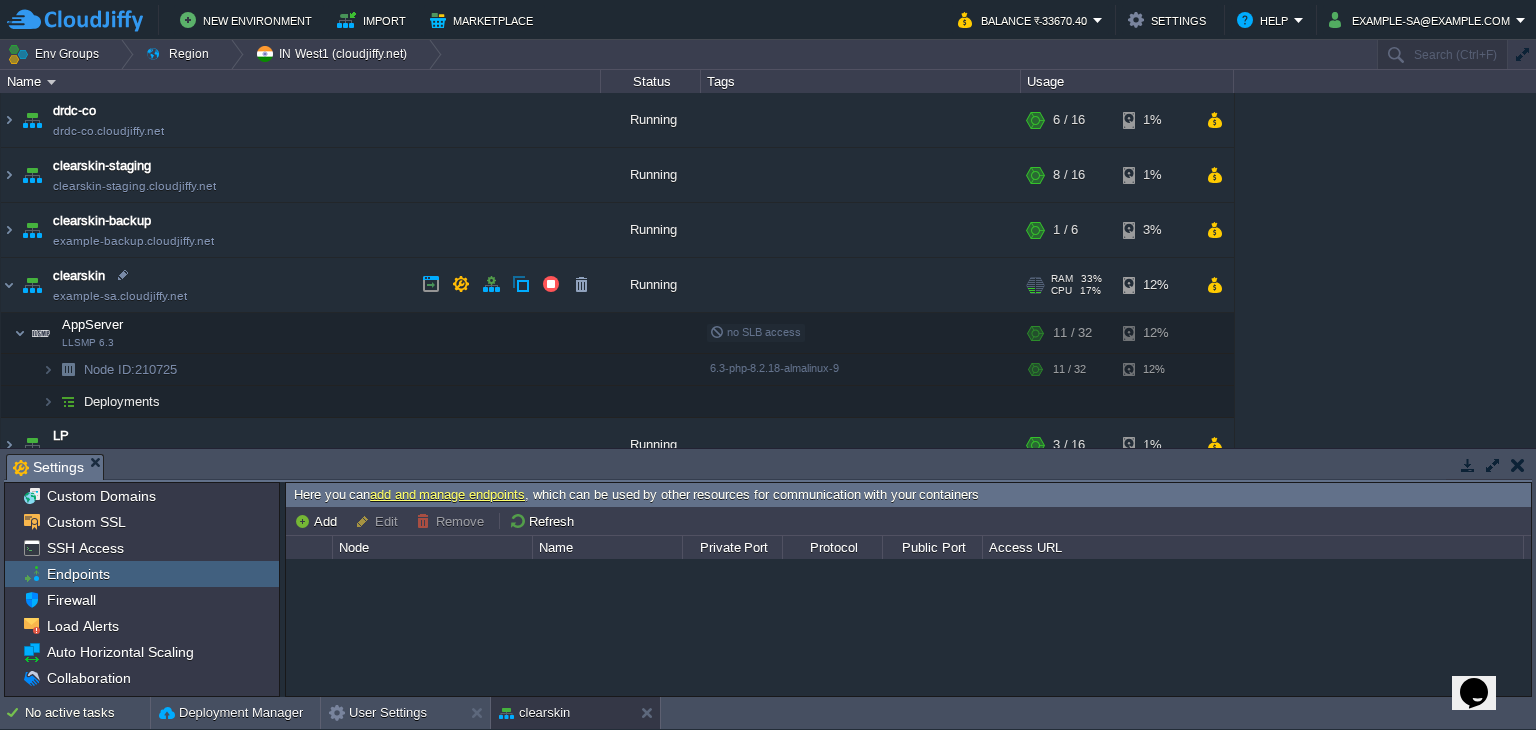 click at bounding box center (32, 285) 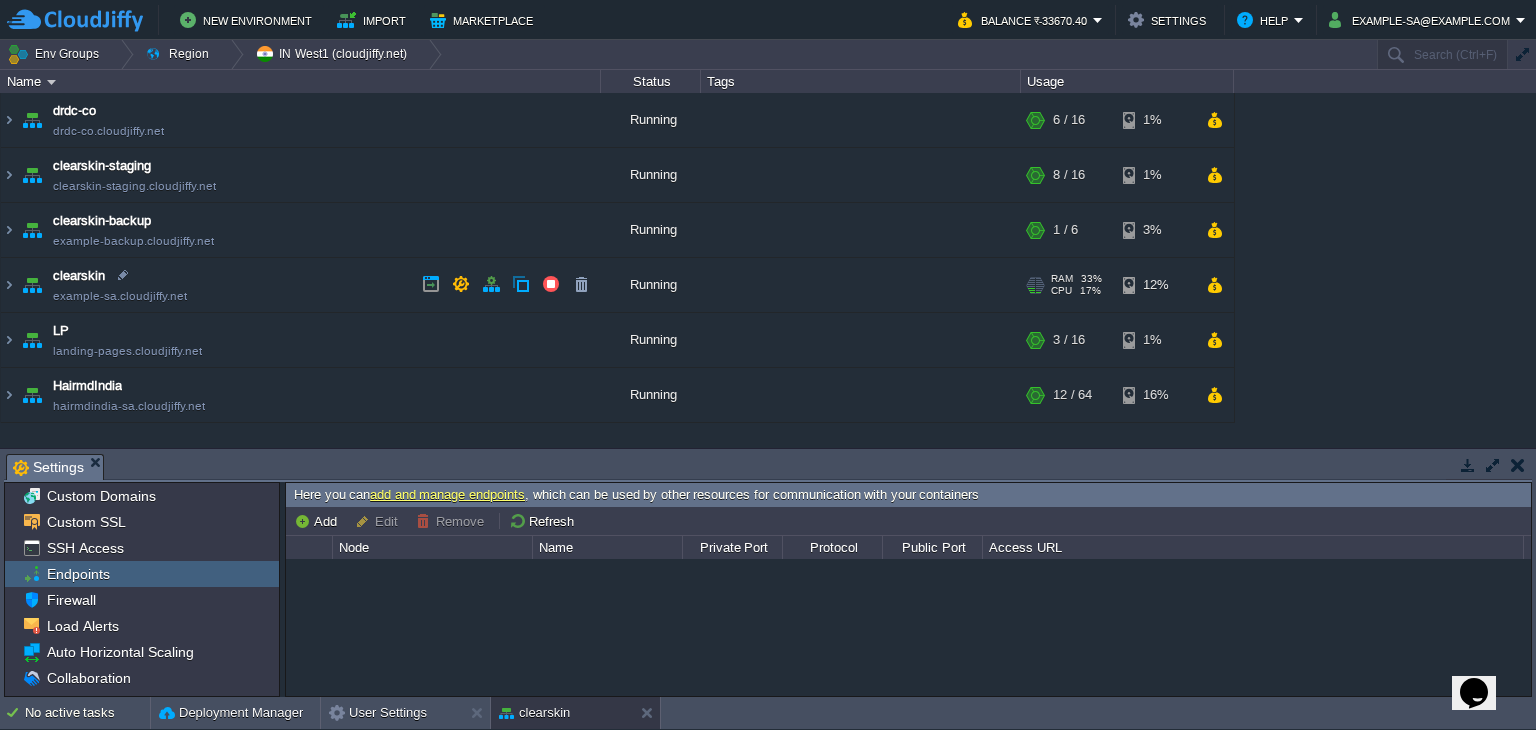 click at bounding box center (32, 285) 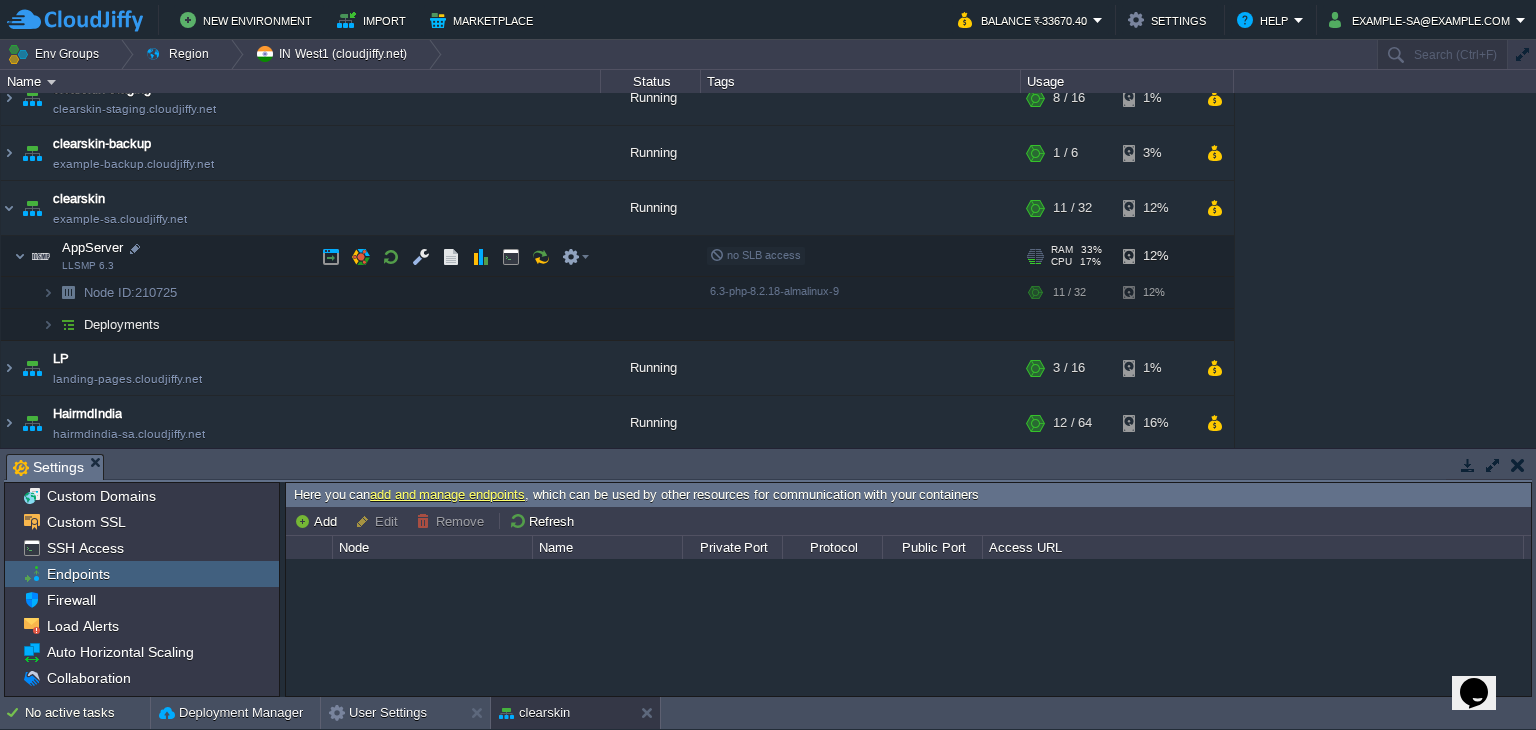 scroll, scrollTop: 78, scrollLeft: 0, axis: vertical 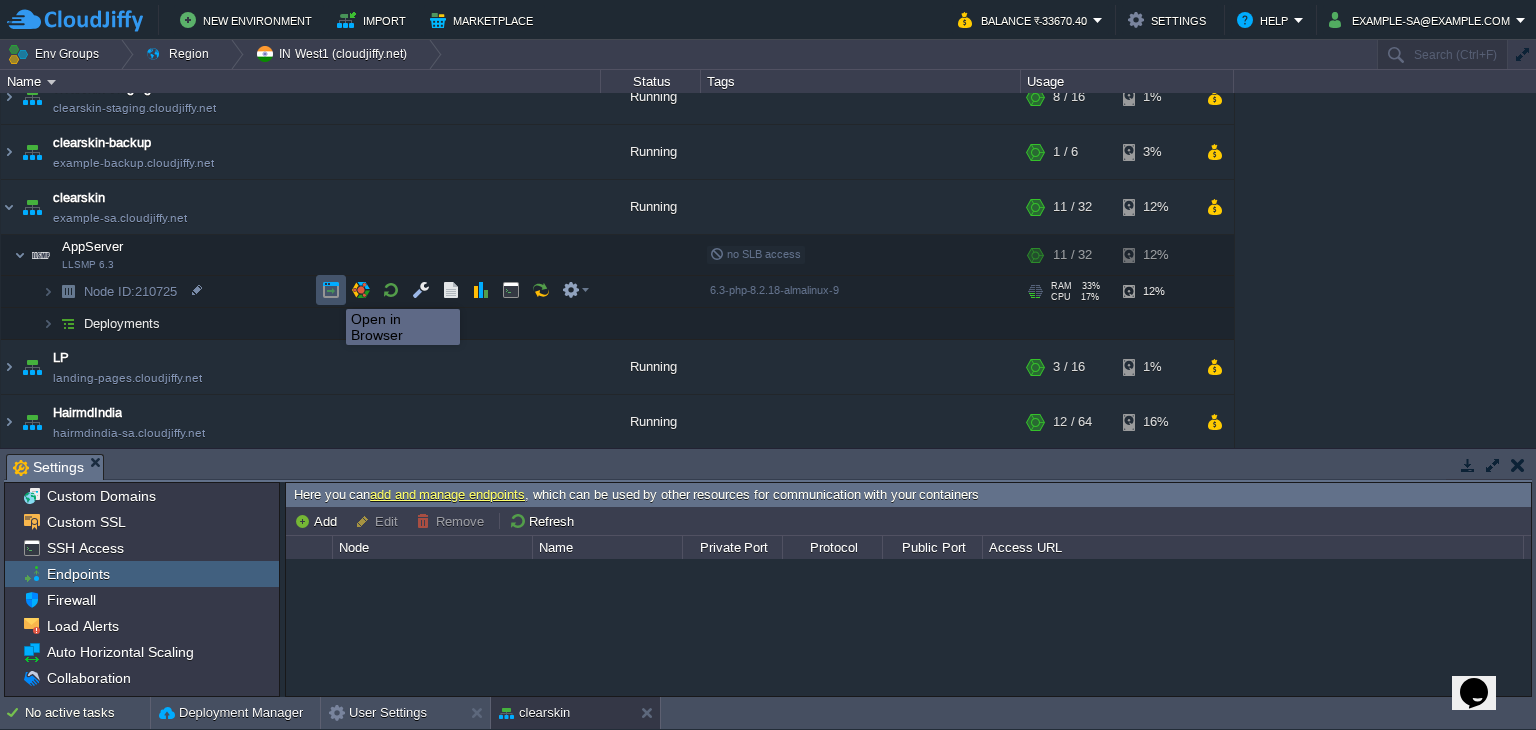 click at bounding box center (331, 290) 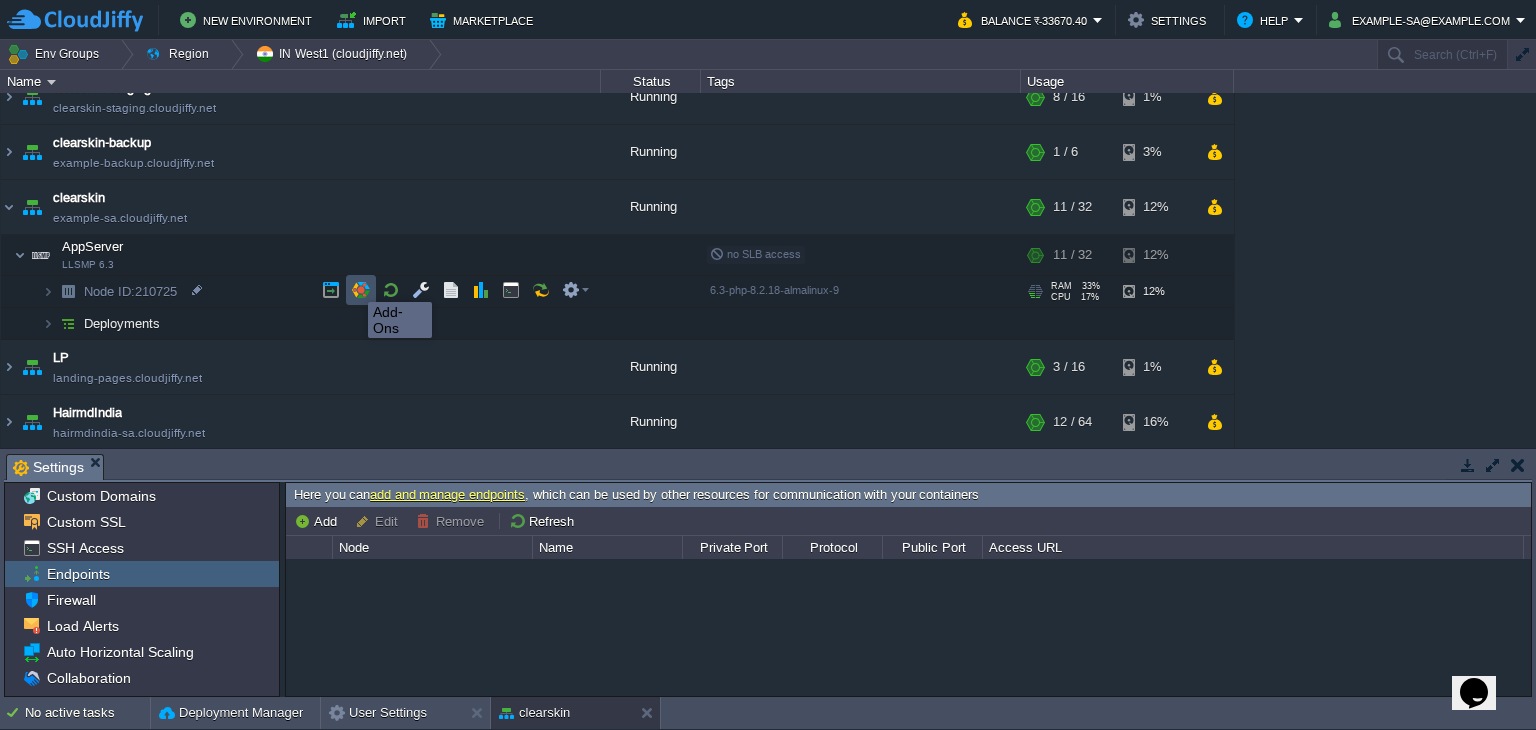 click at bounding box center (361, 290) 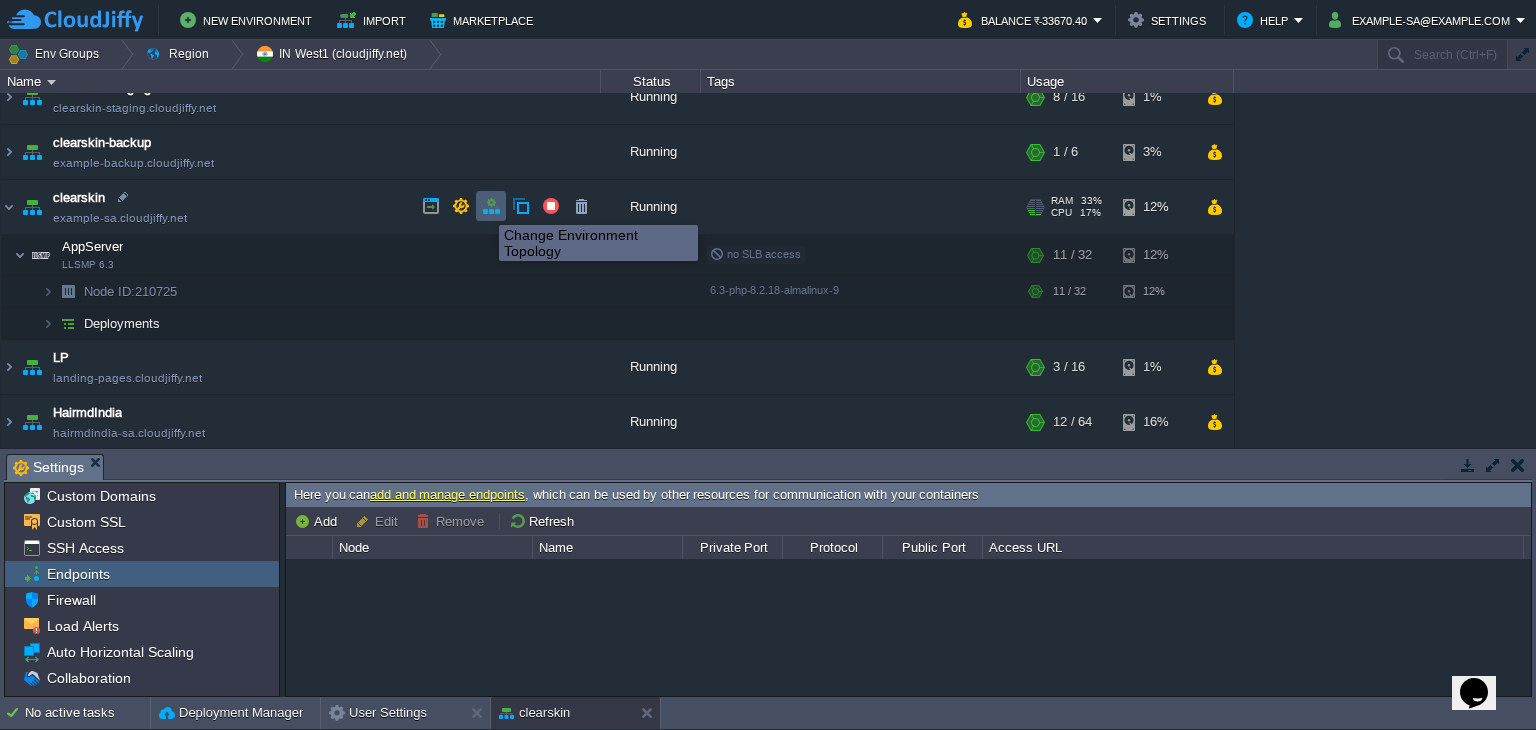 click at bounding box center (491, 206) 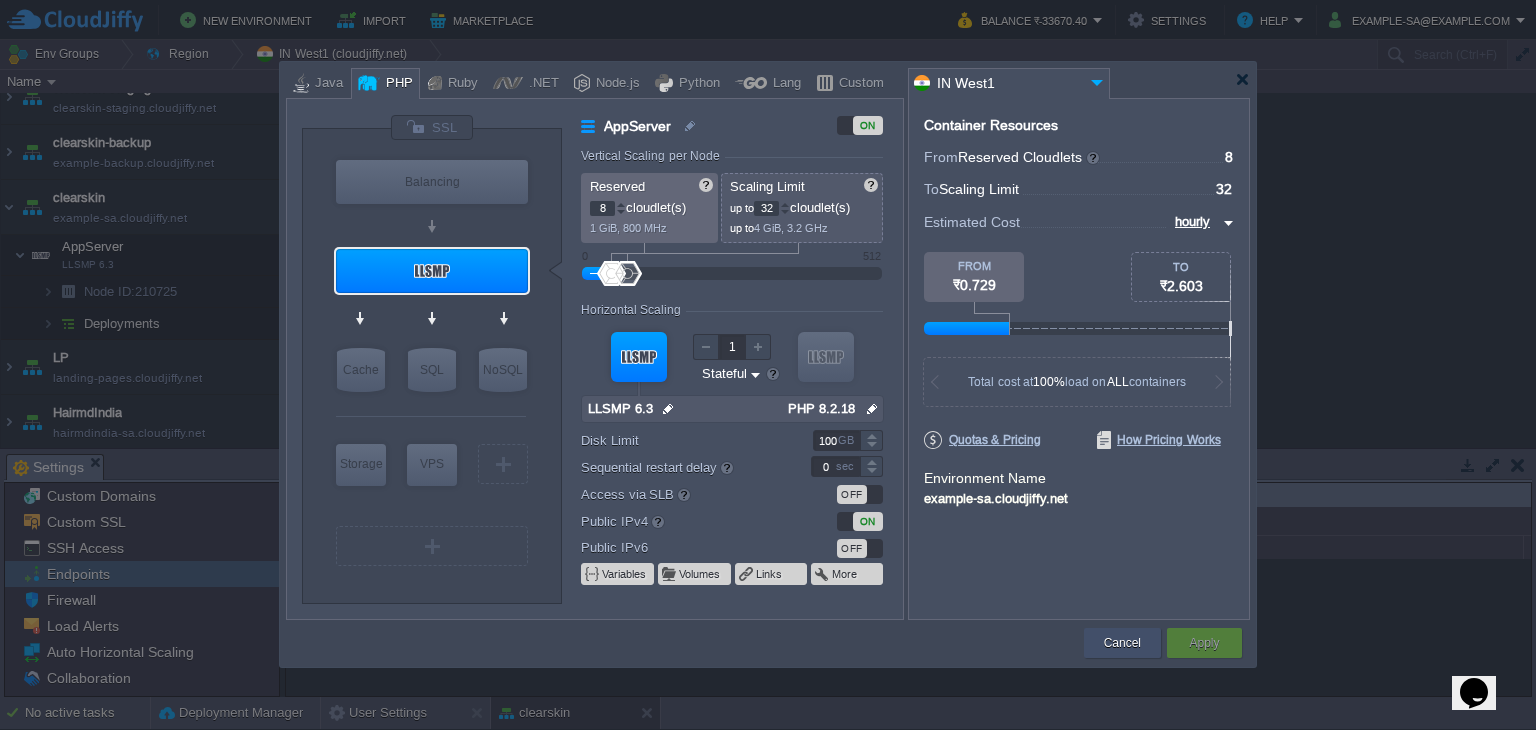 click on "Cancel" at bounding box center (1122, 643) 